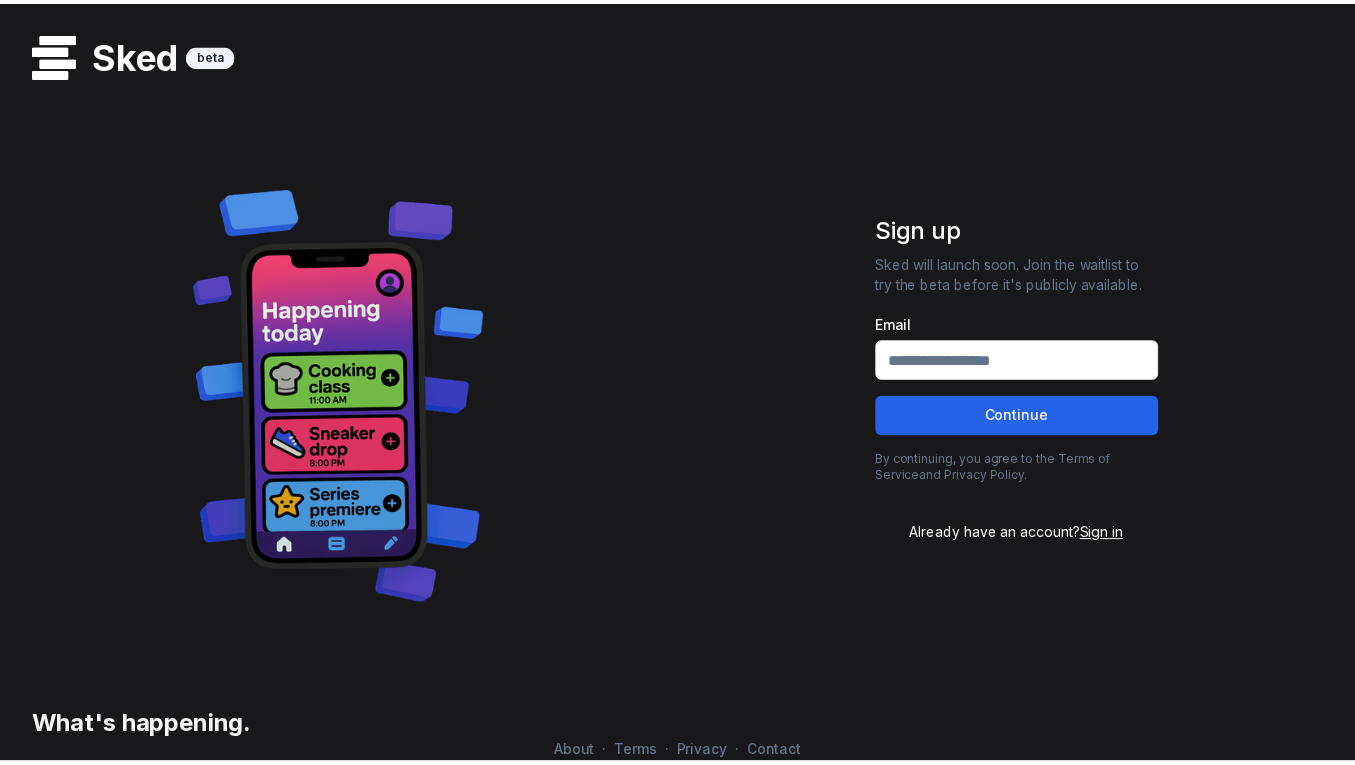 scroll, scrollTop: 0, scrollLeft: 0, axis: both 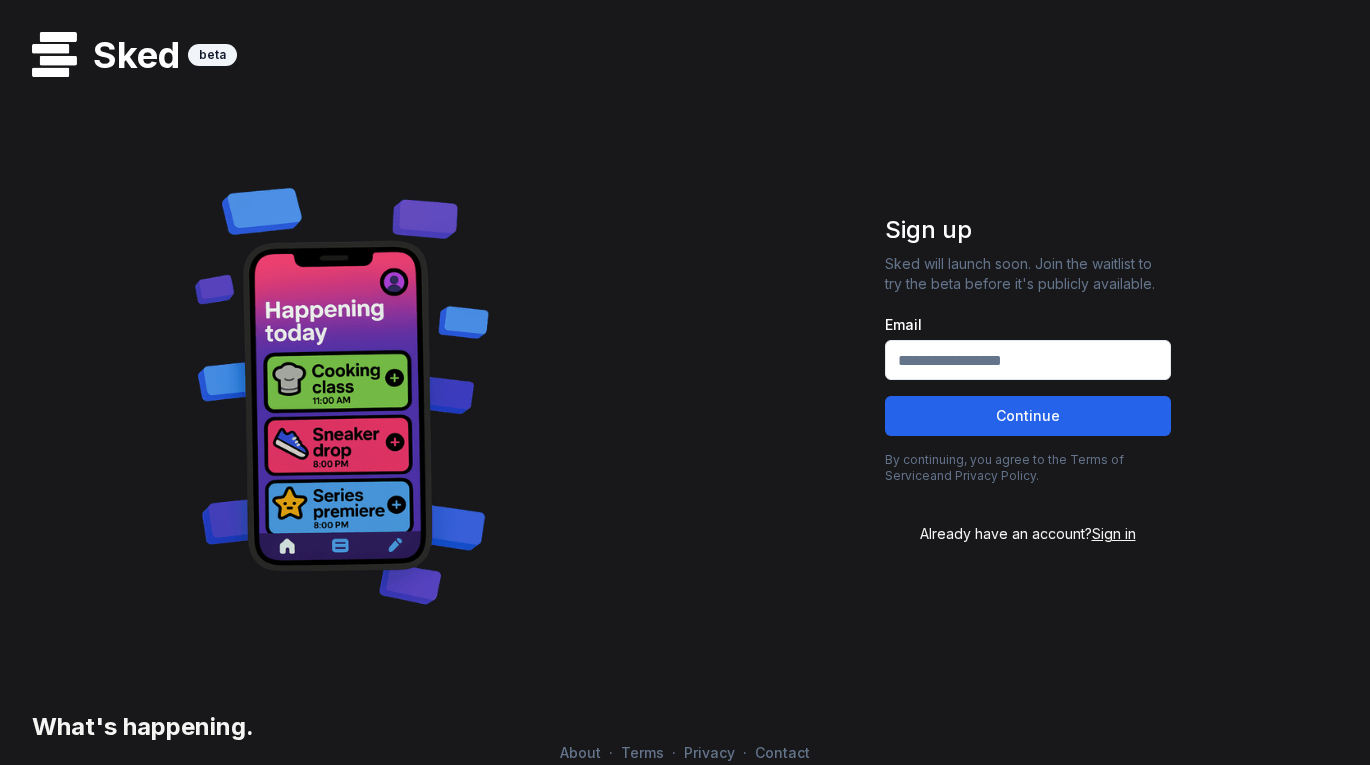 click on "Email" at bounding box center (1028, 360) 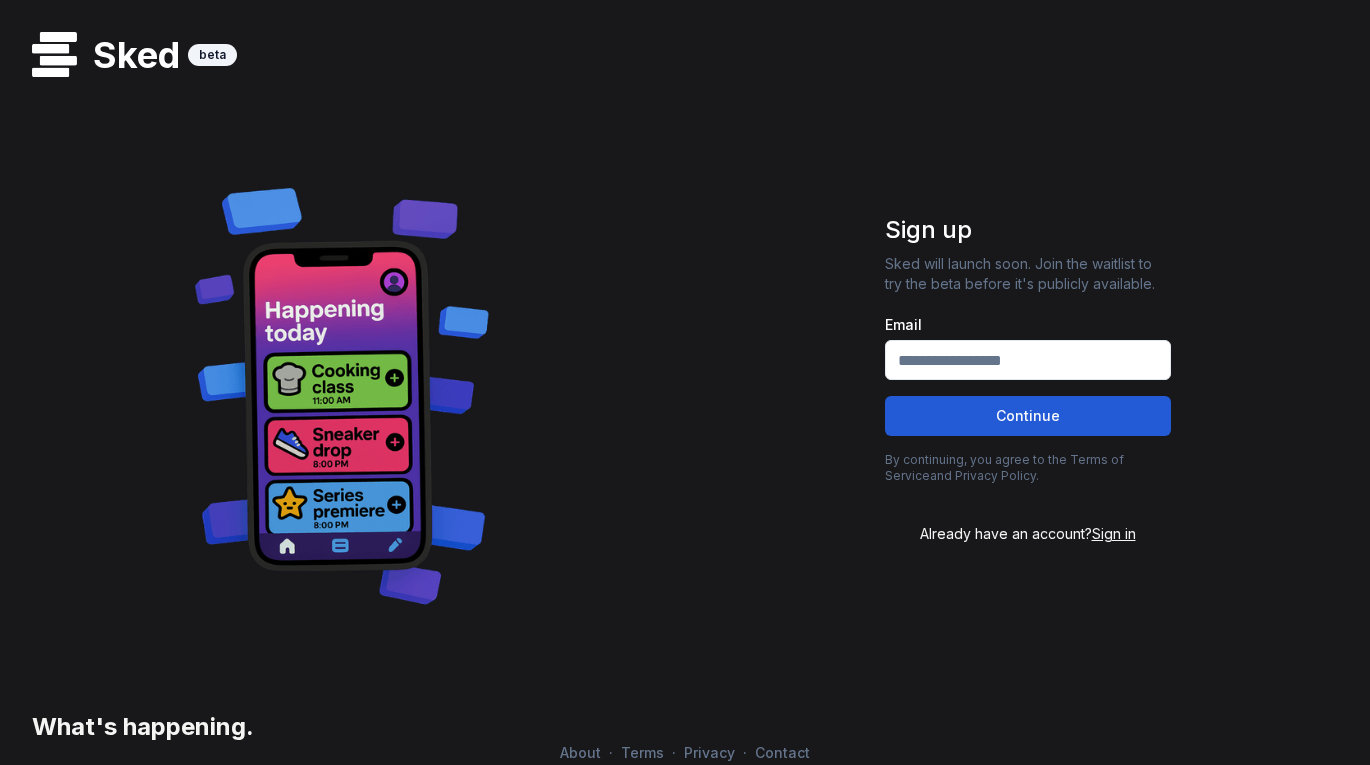 type on "**********" 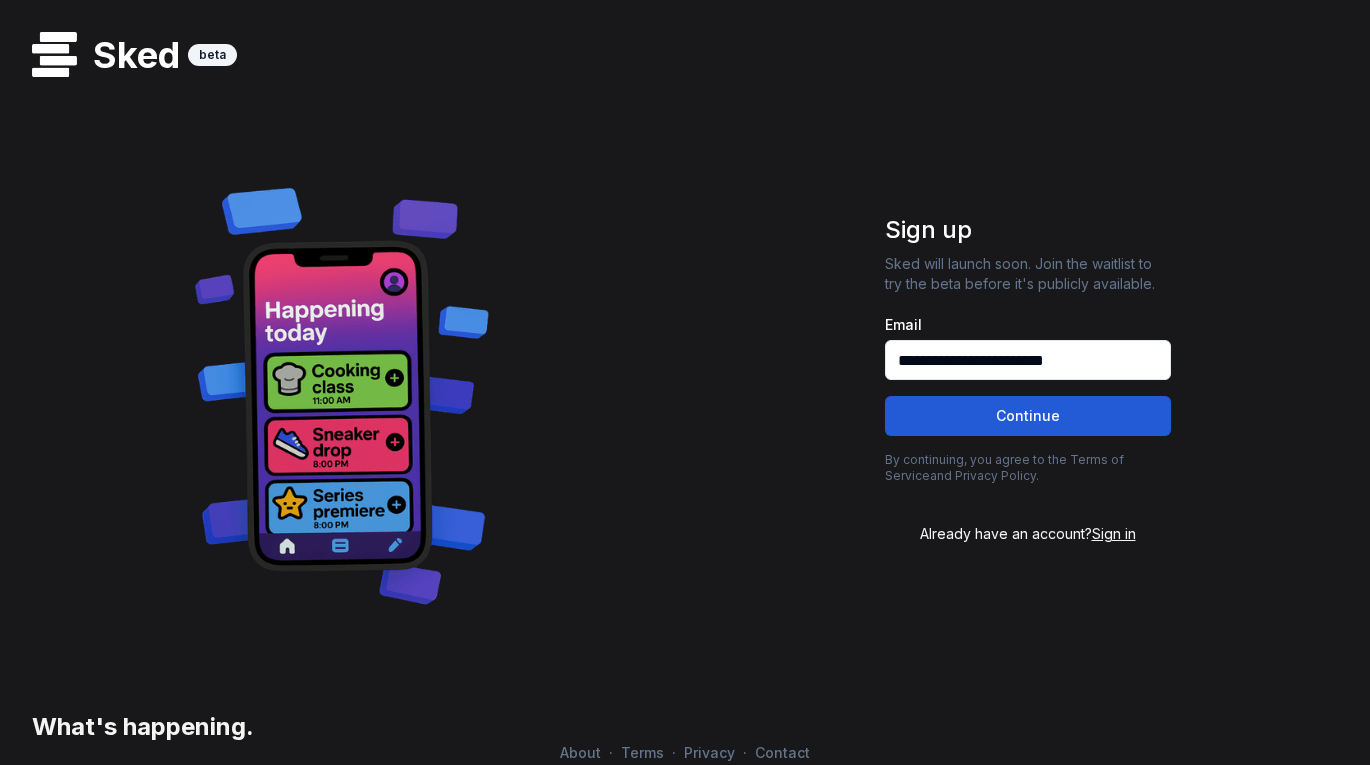 click on "Continue" at bounding box center (1028, 416) 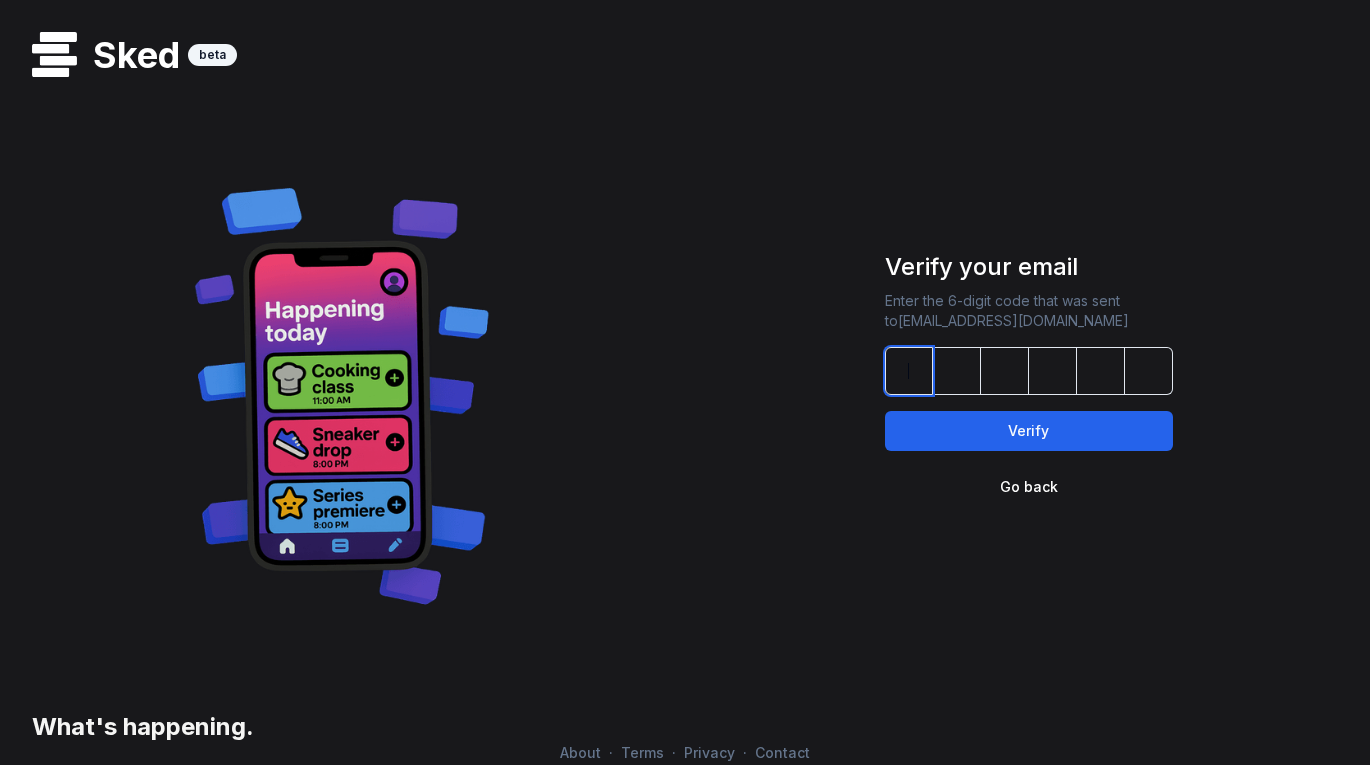 click at bounding box center [1049, 371] 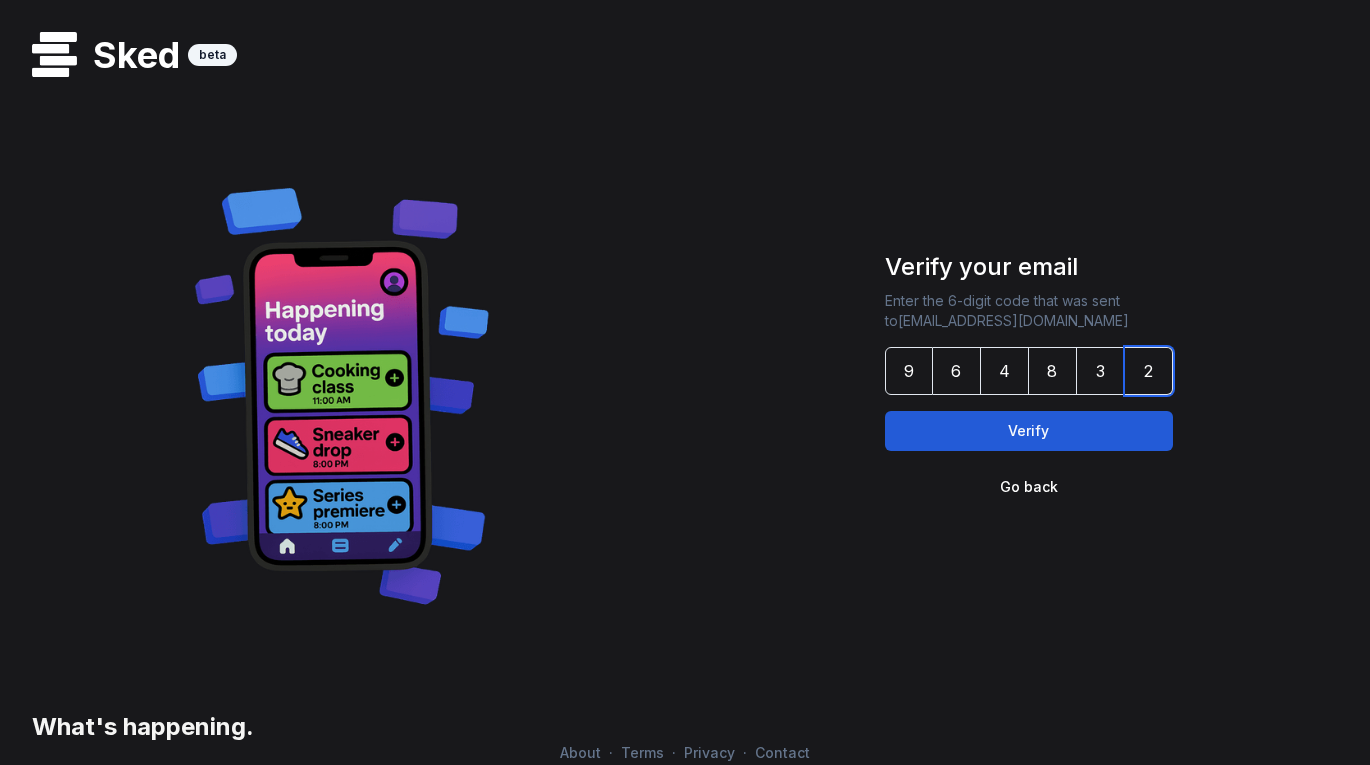 type on "******" 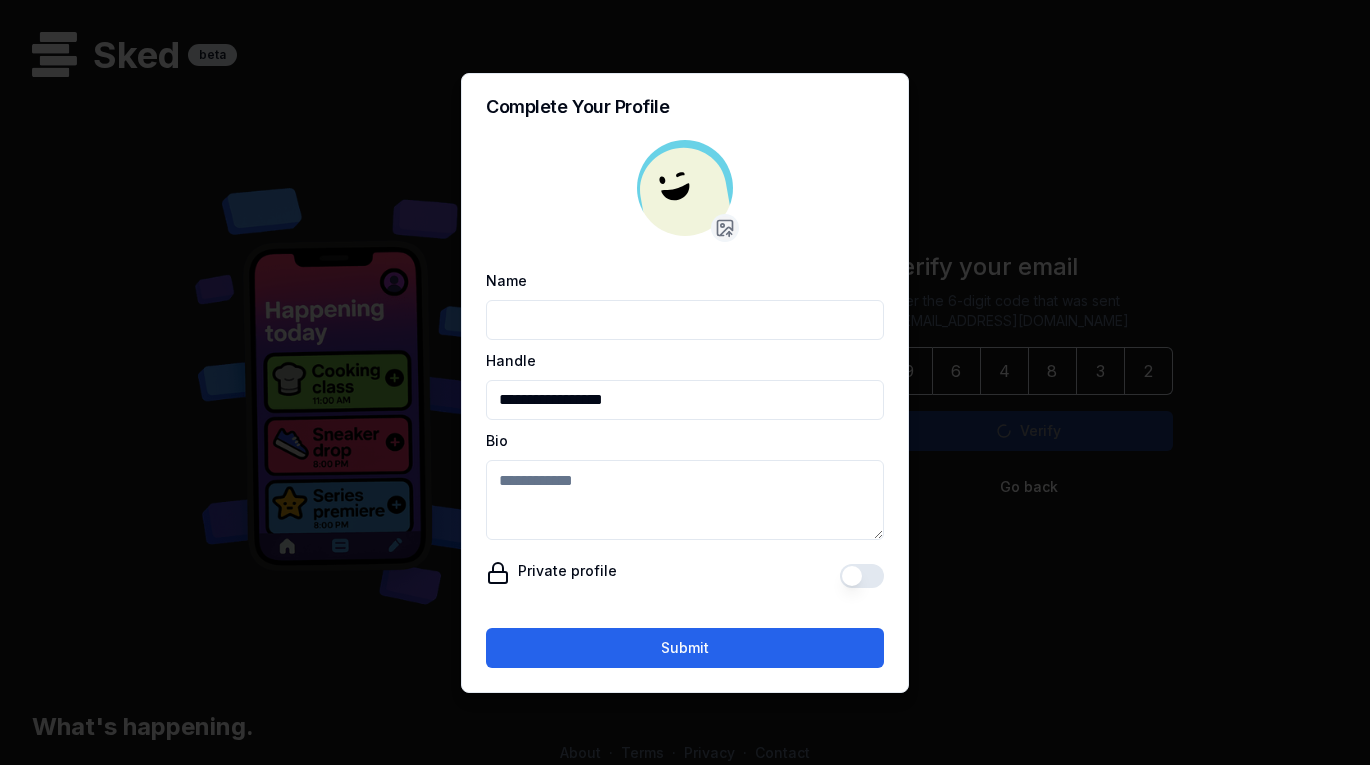 click on "**********" at bounding box center [685, 360] 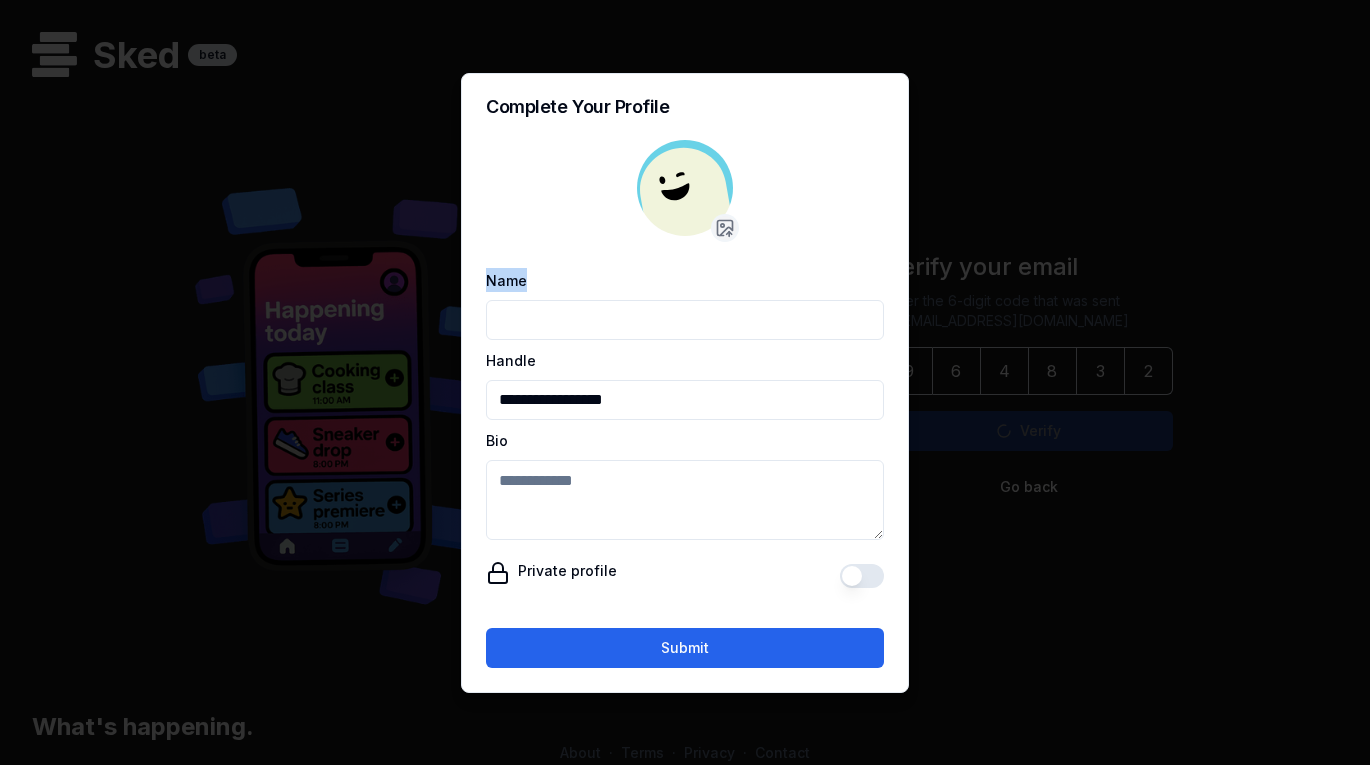 click on "Name" at bounding box center [685, 304] 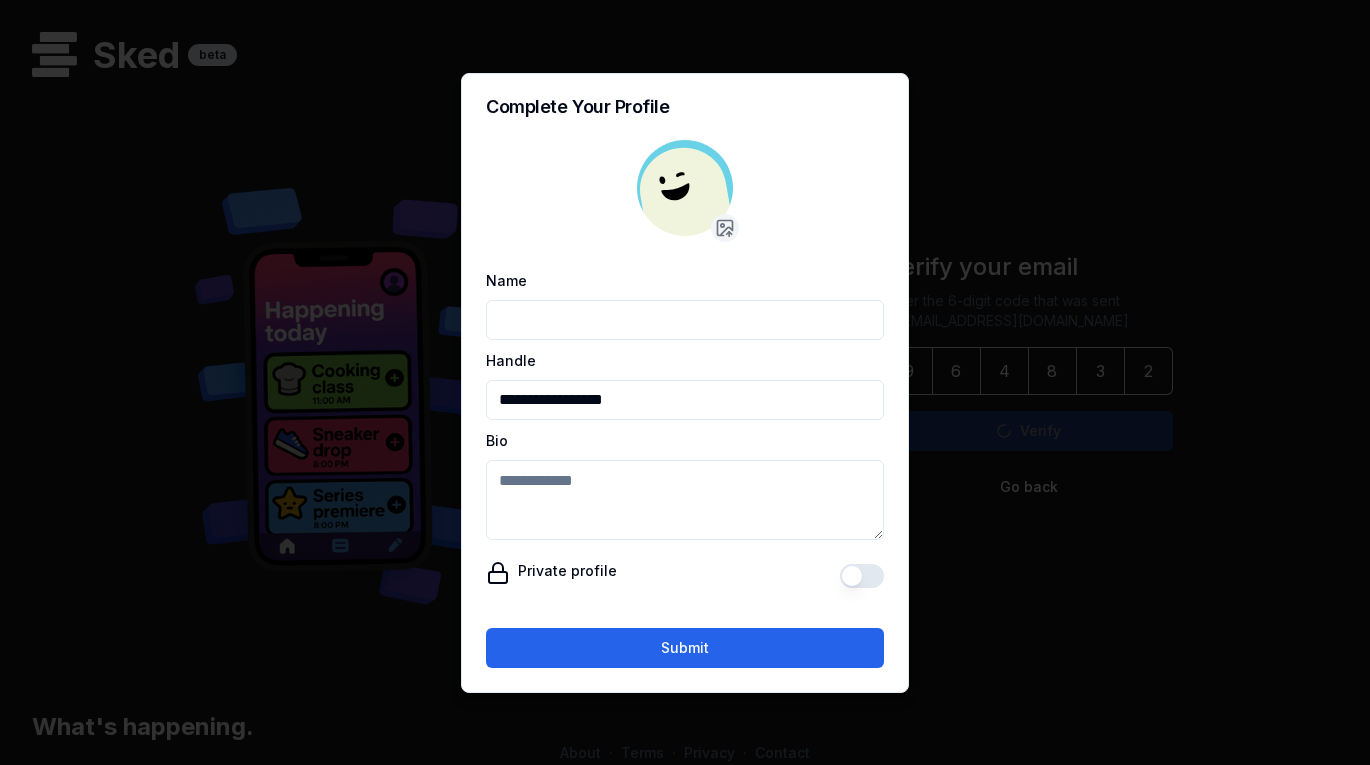 click on "Name" at bounding box center (685, 320) 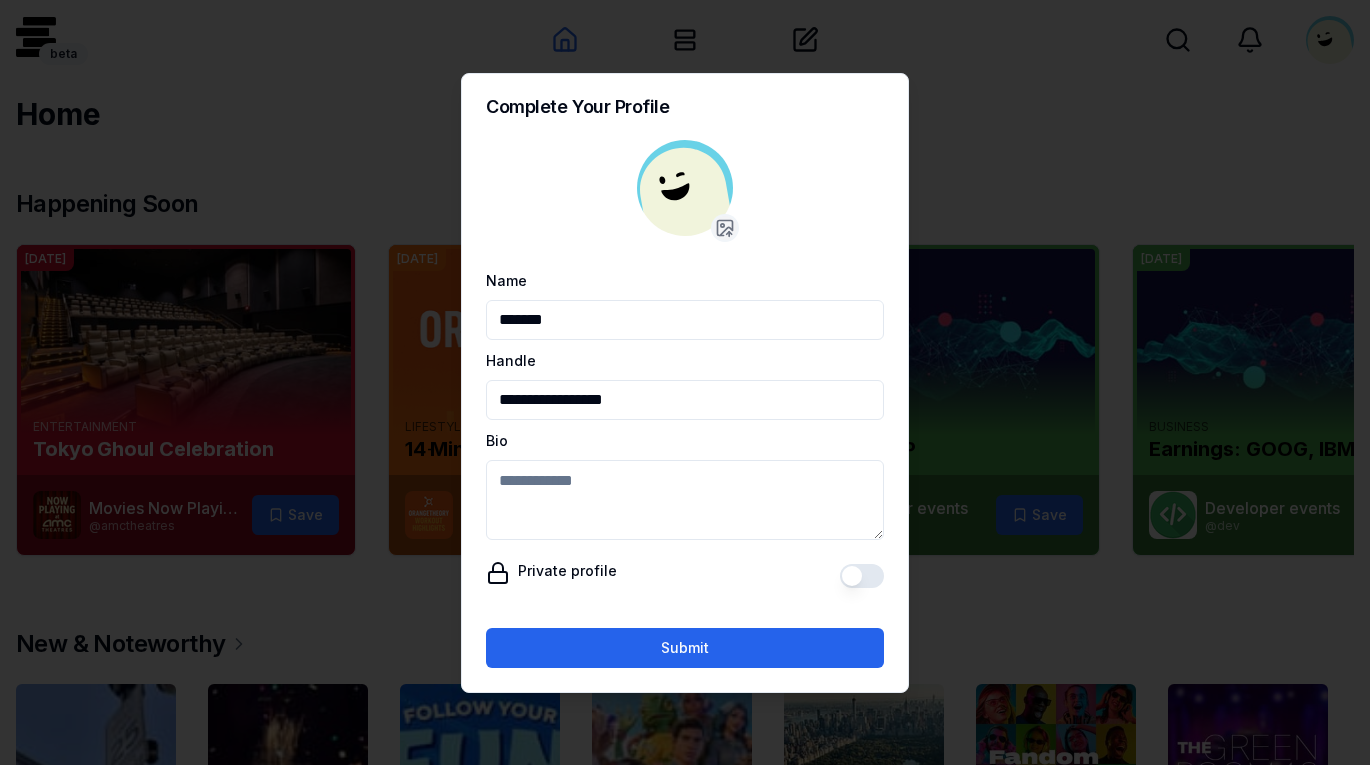 type on "******" 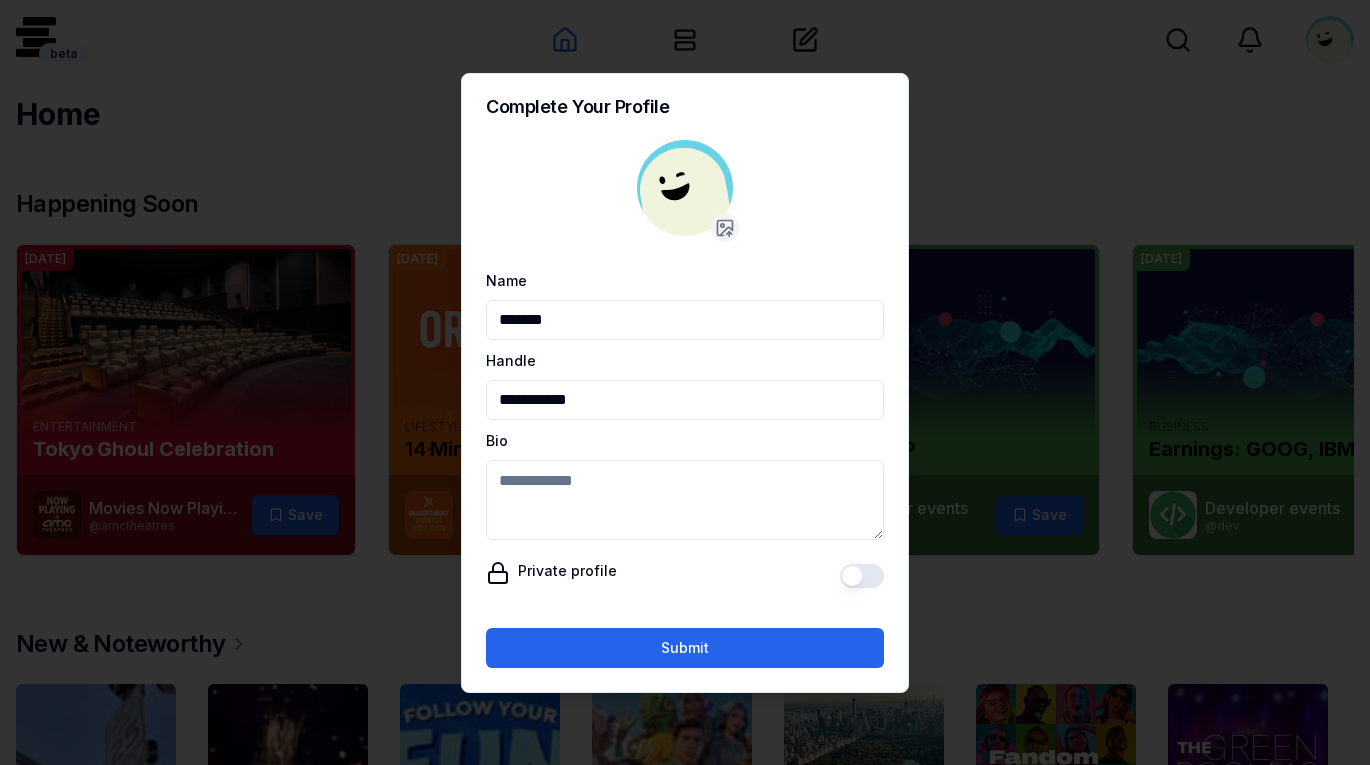 type on "**********" 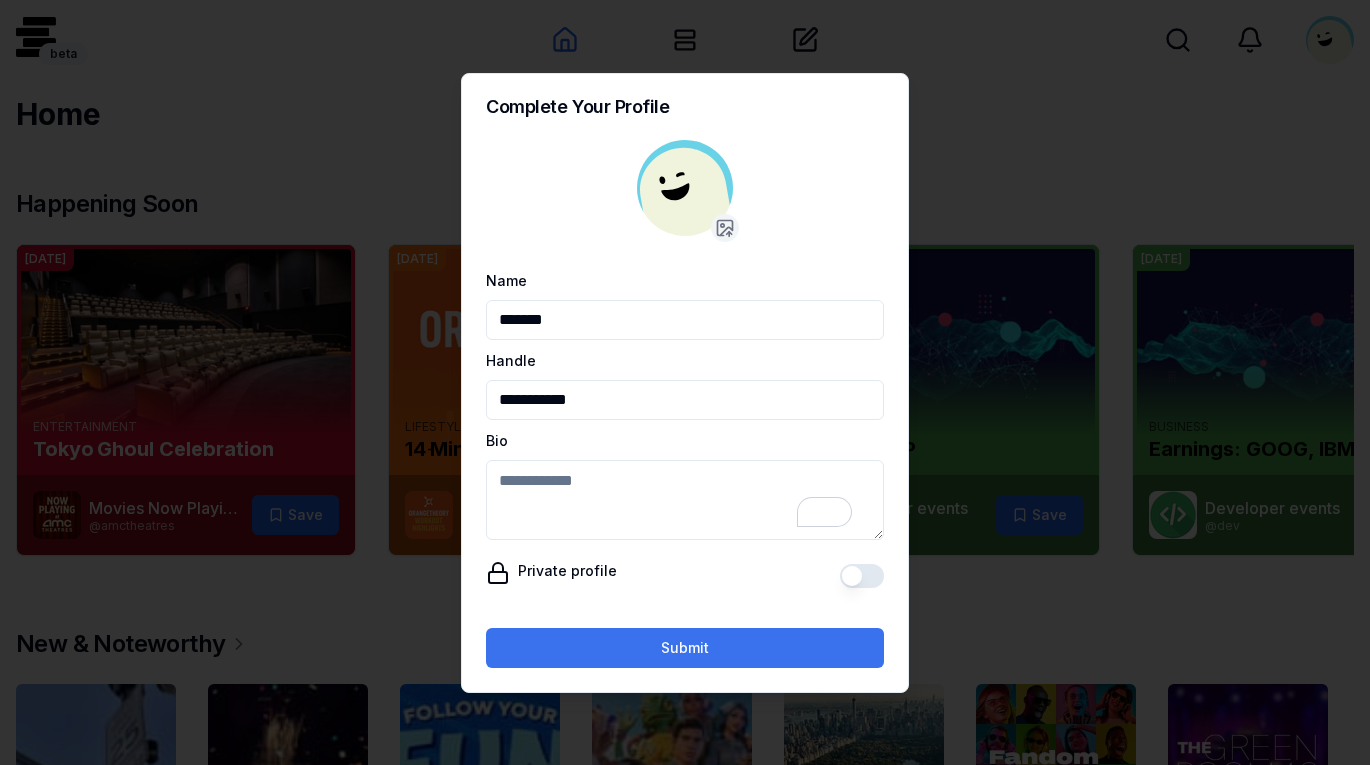 click on "Submit" at bounding box center (685, 648) 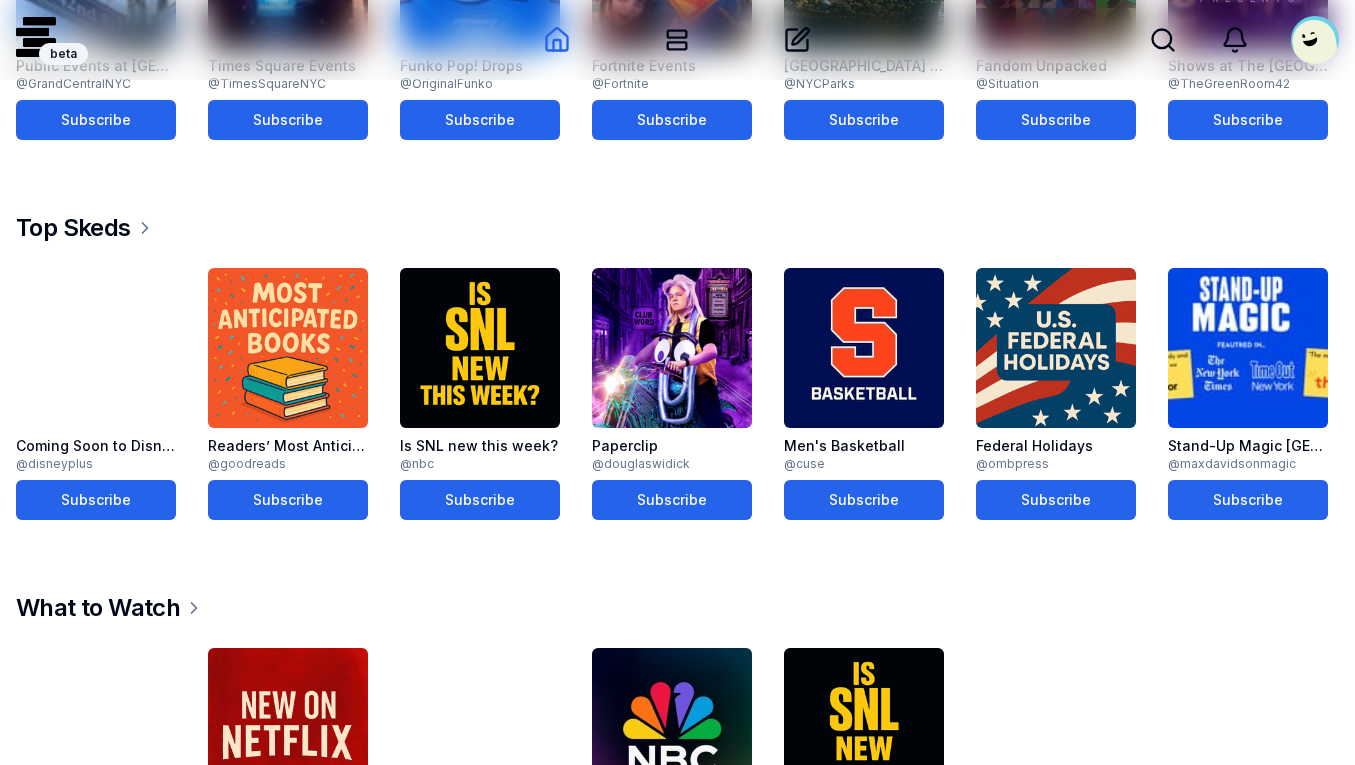 scroll, scrollTop: 0, scrollLeft: 0, axis: both 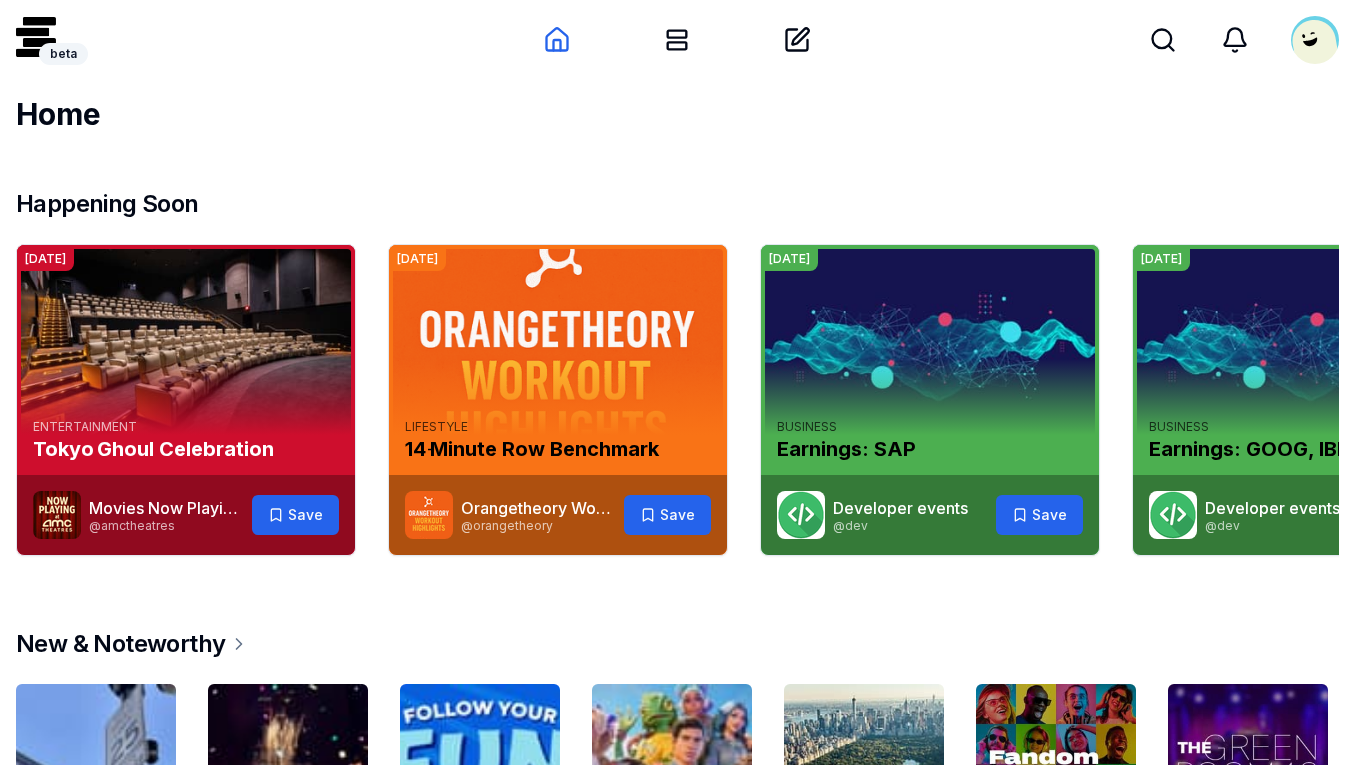 click on "beta" at bounding box center (63, 54) 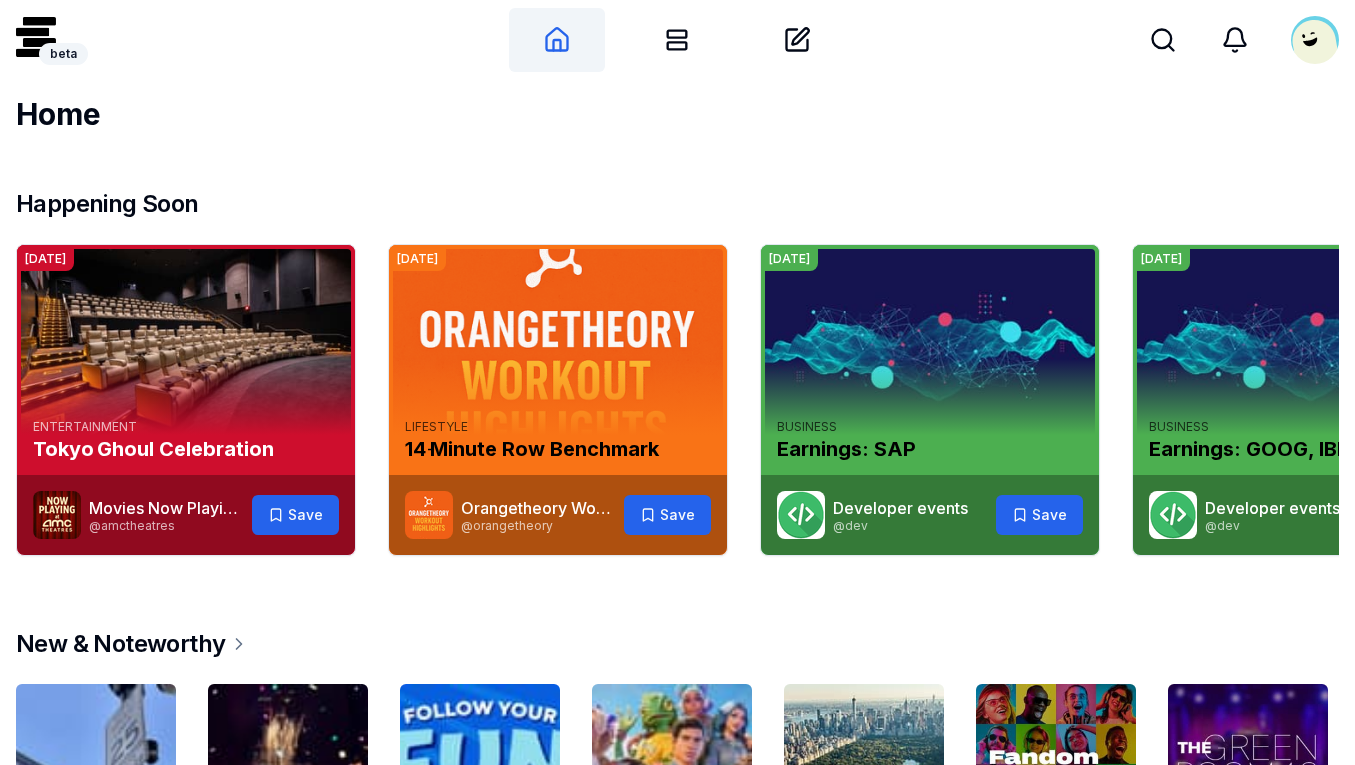 click on "Home" at bounding box center [557, 40] 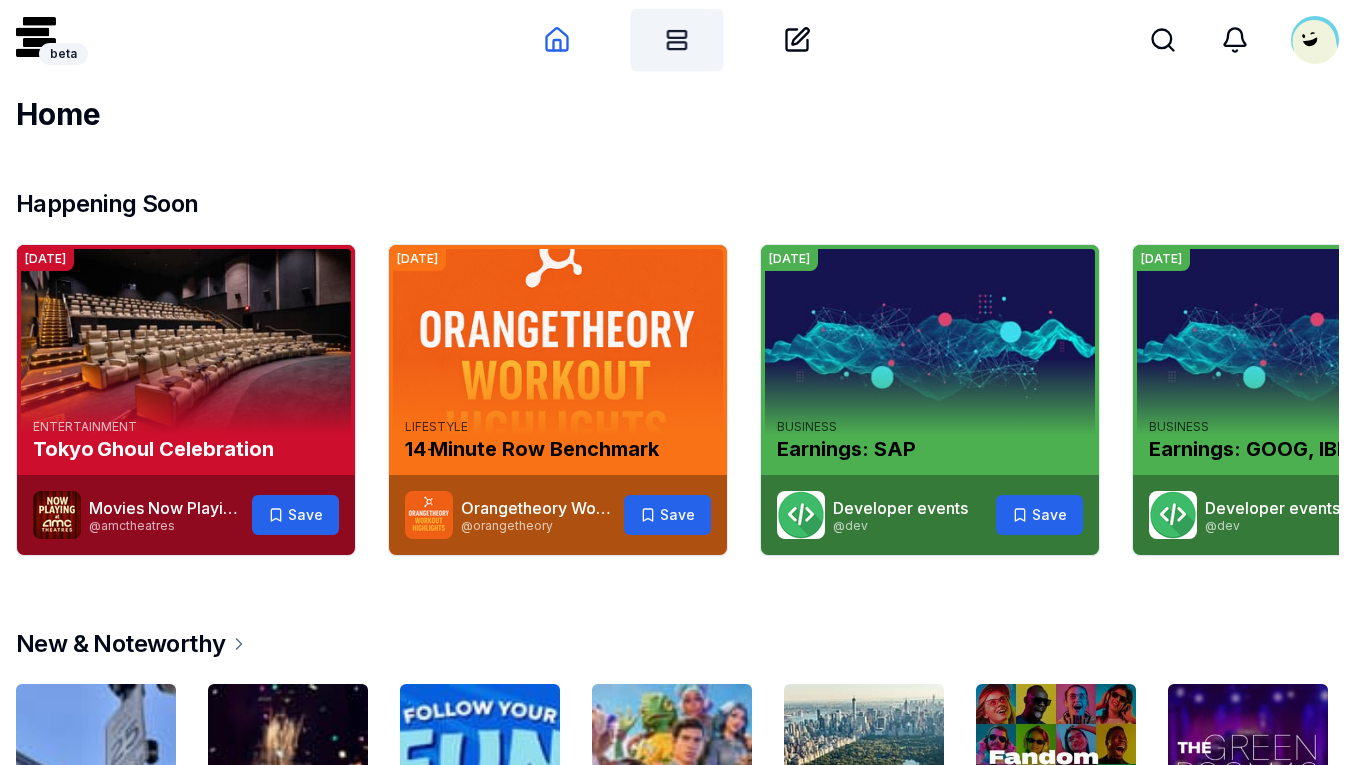 click 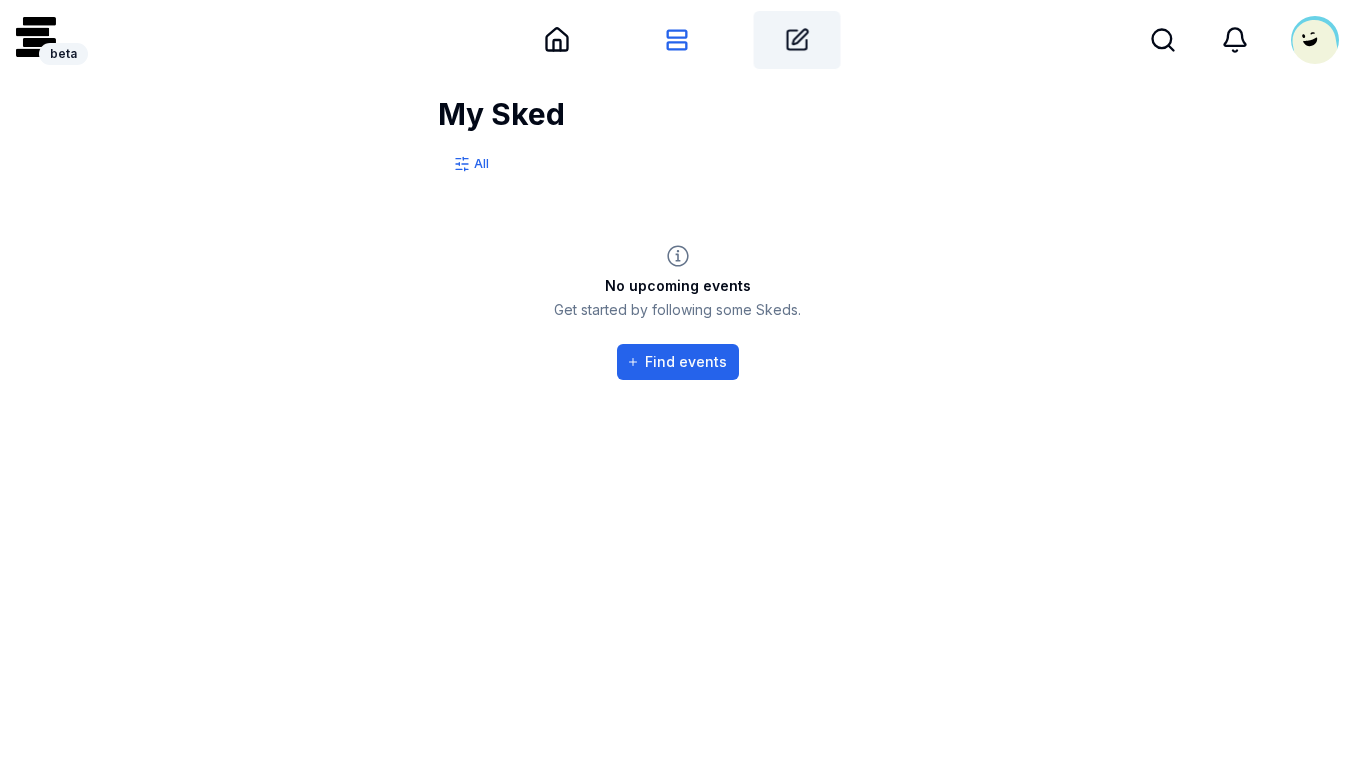 click on "Create" at bounding box center [797, 40] 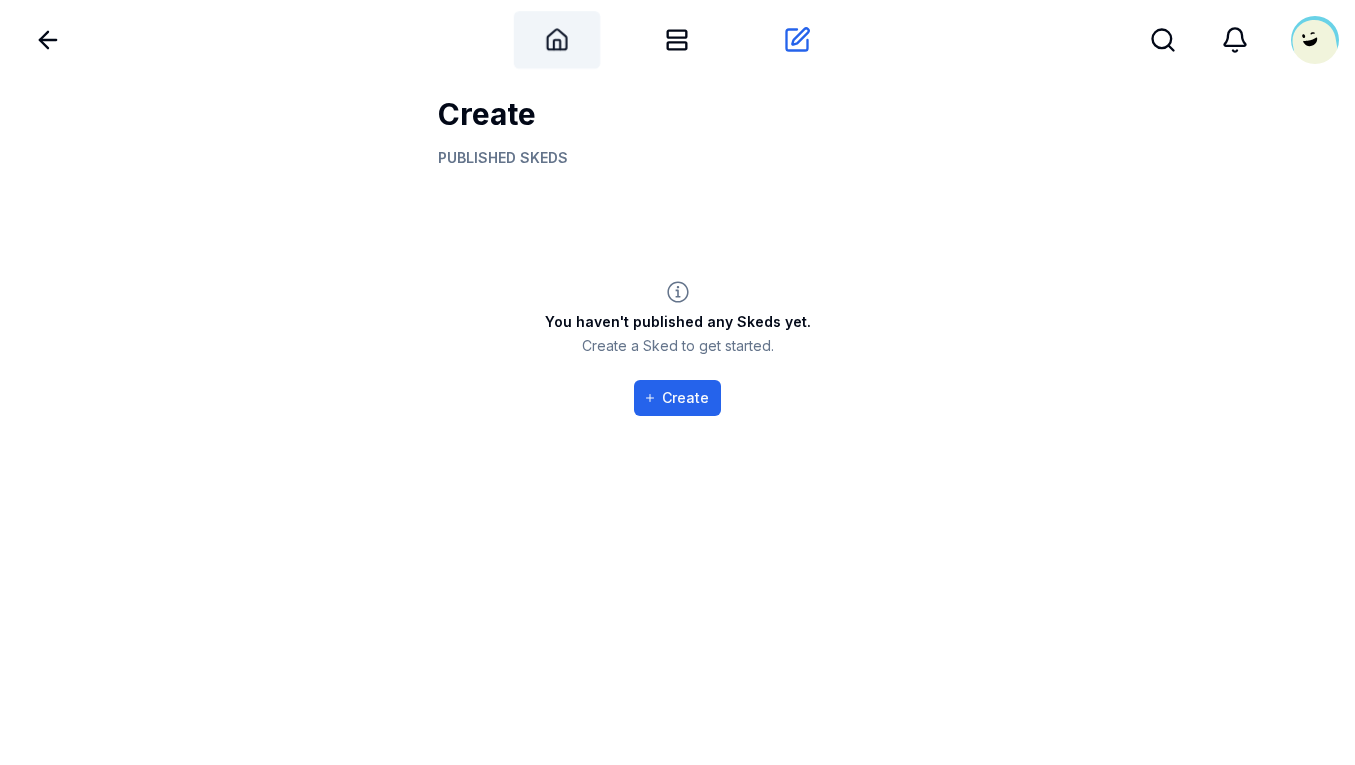 click on "Home" at bounding box center (557, 40) 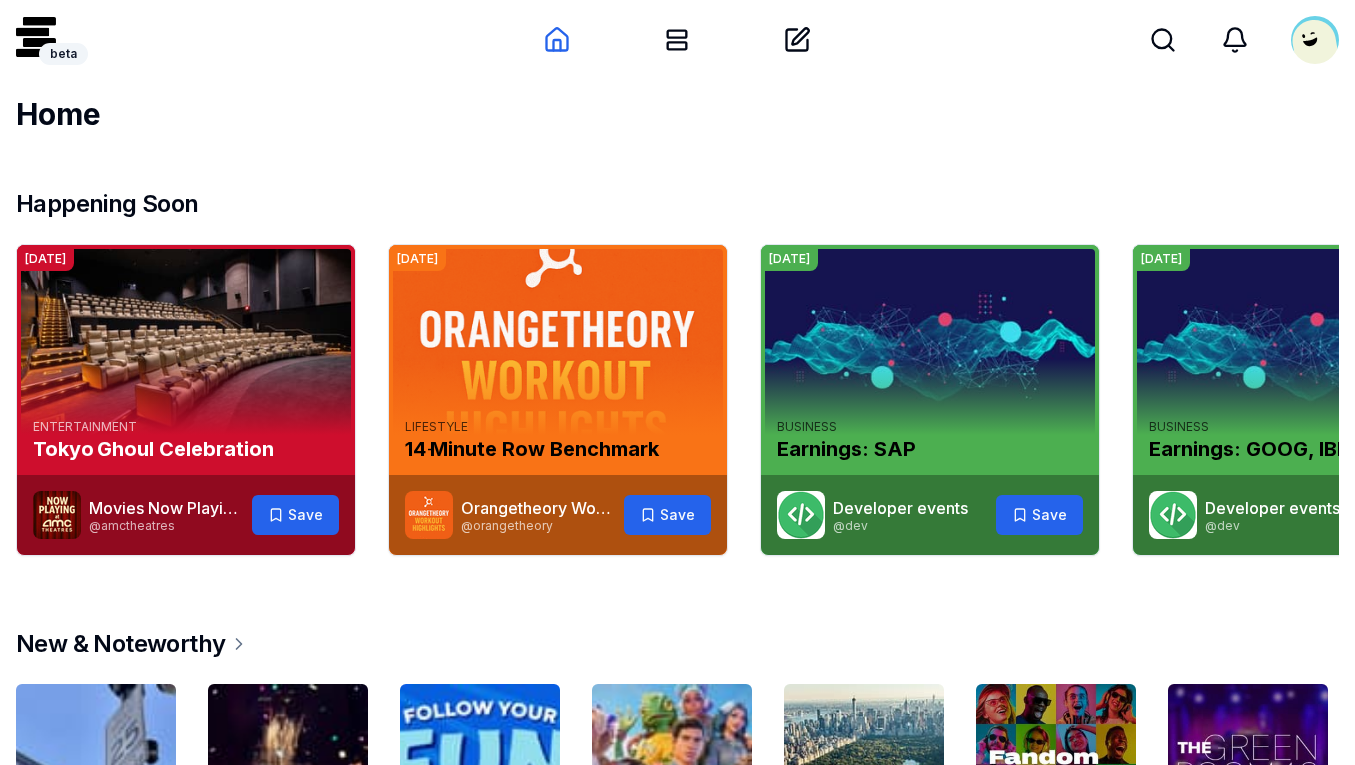 click at bounding box center [1315, 40] 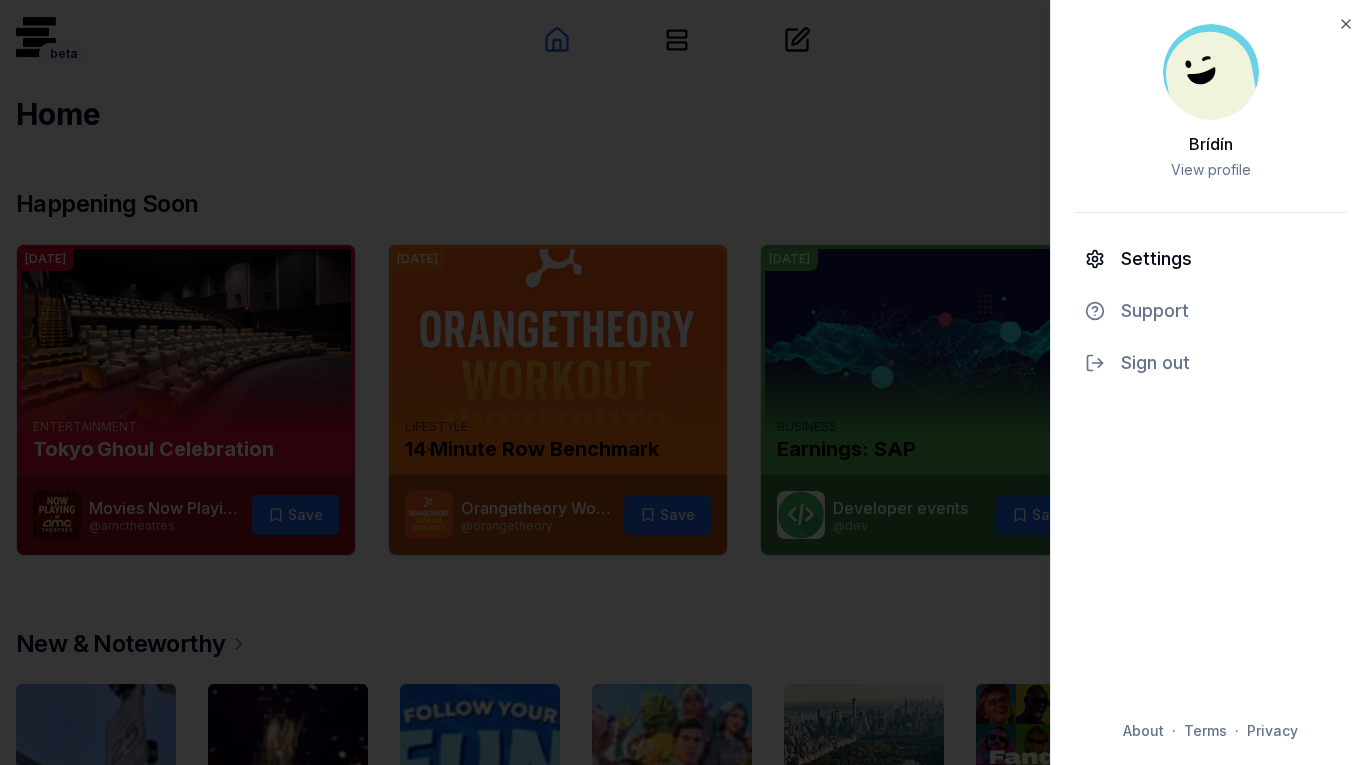 click on "Settings" at bounding box center [1210, 259] 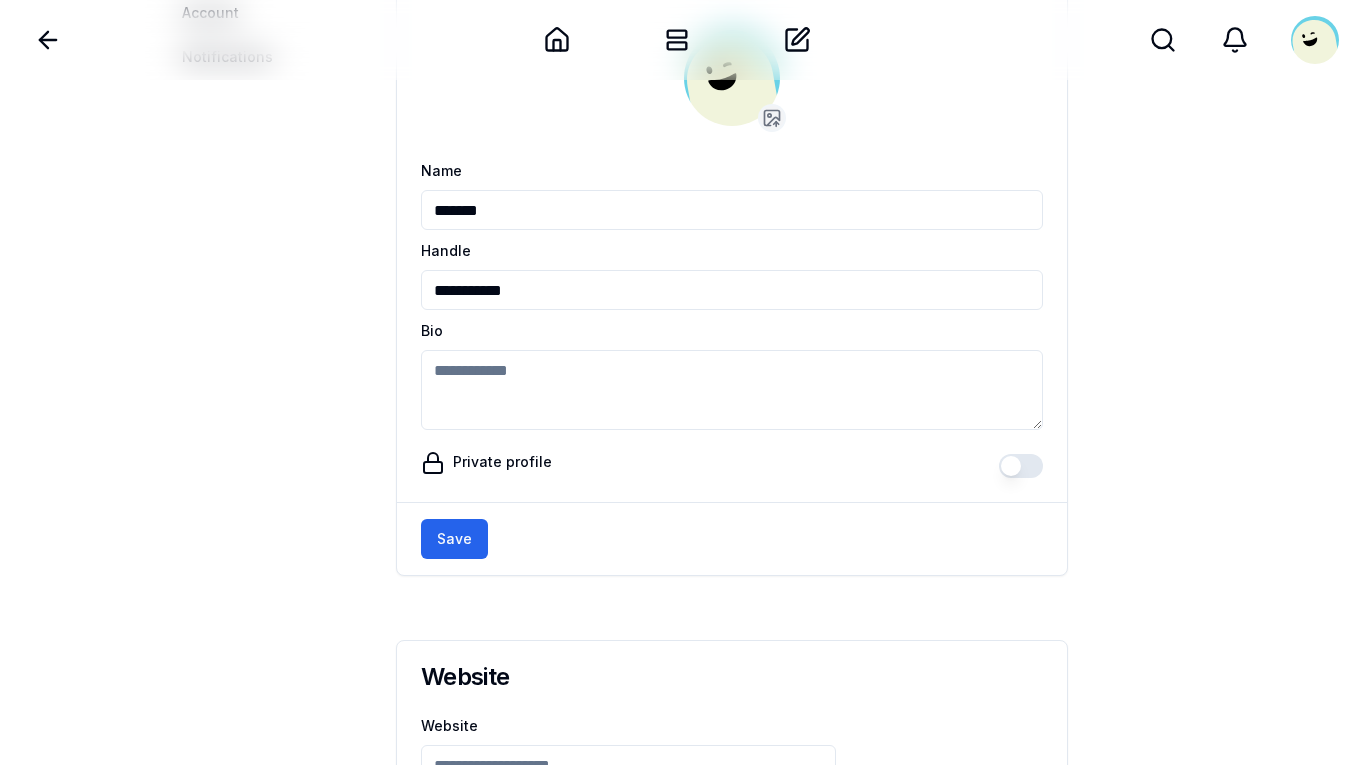 scroll, scrollTop: 0, scrollLeft: 0, axis: both 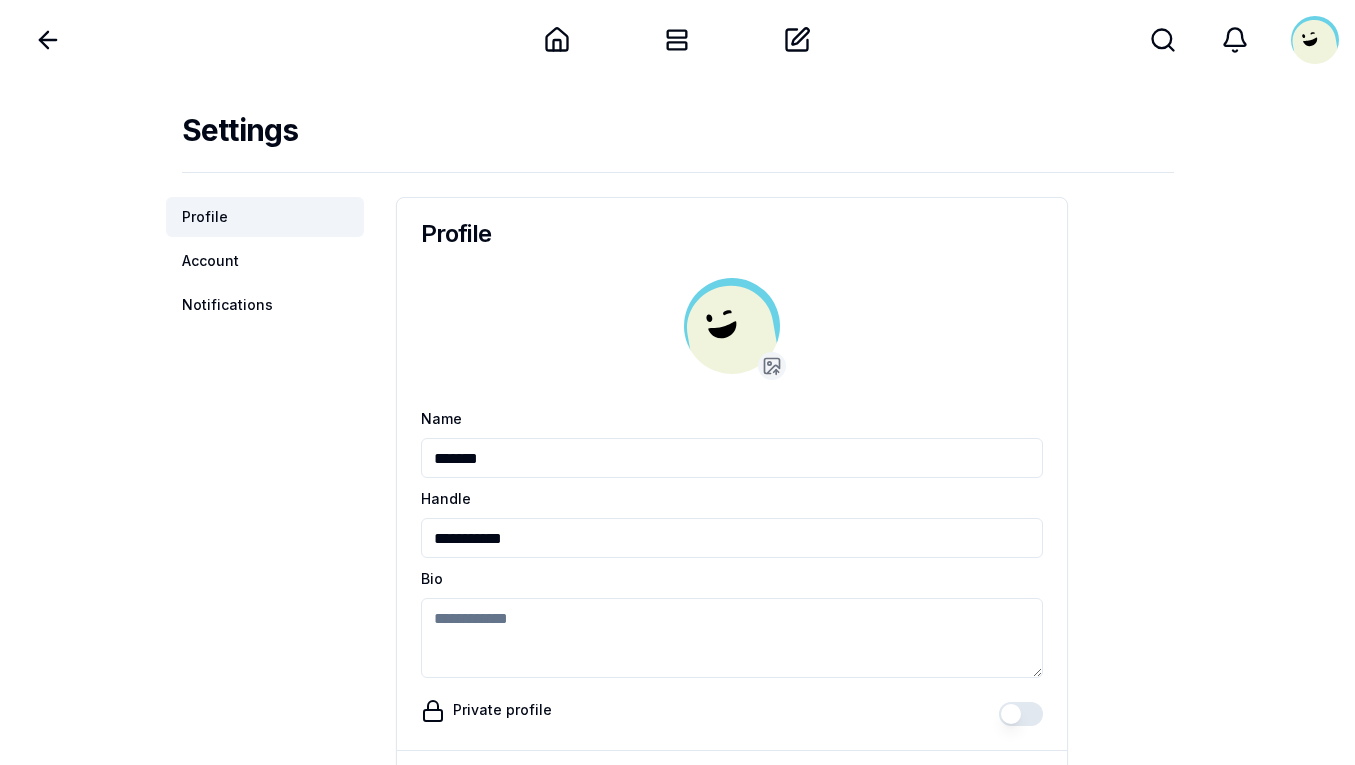 click on "Back" at bounding box center [231, 40] 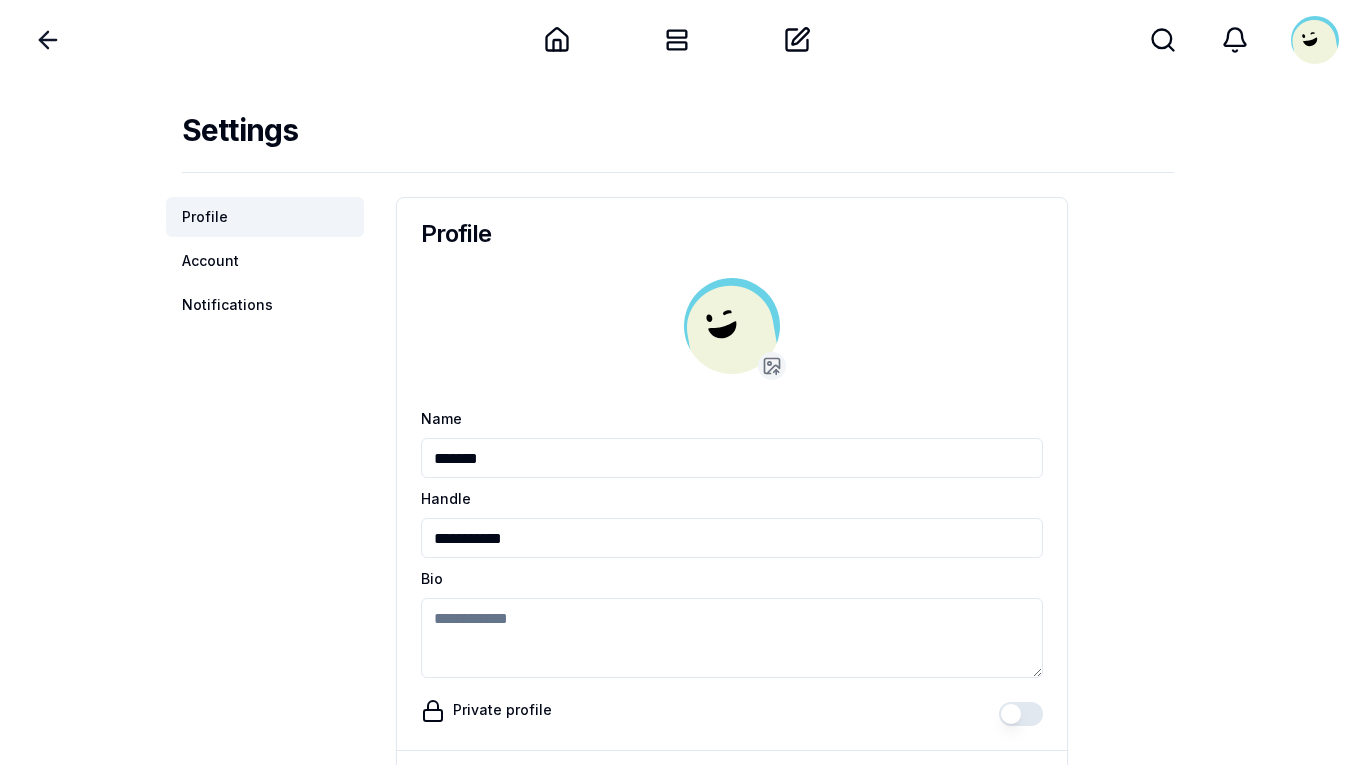 click on "Back" at bounding box center (48, 40) 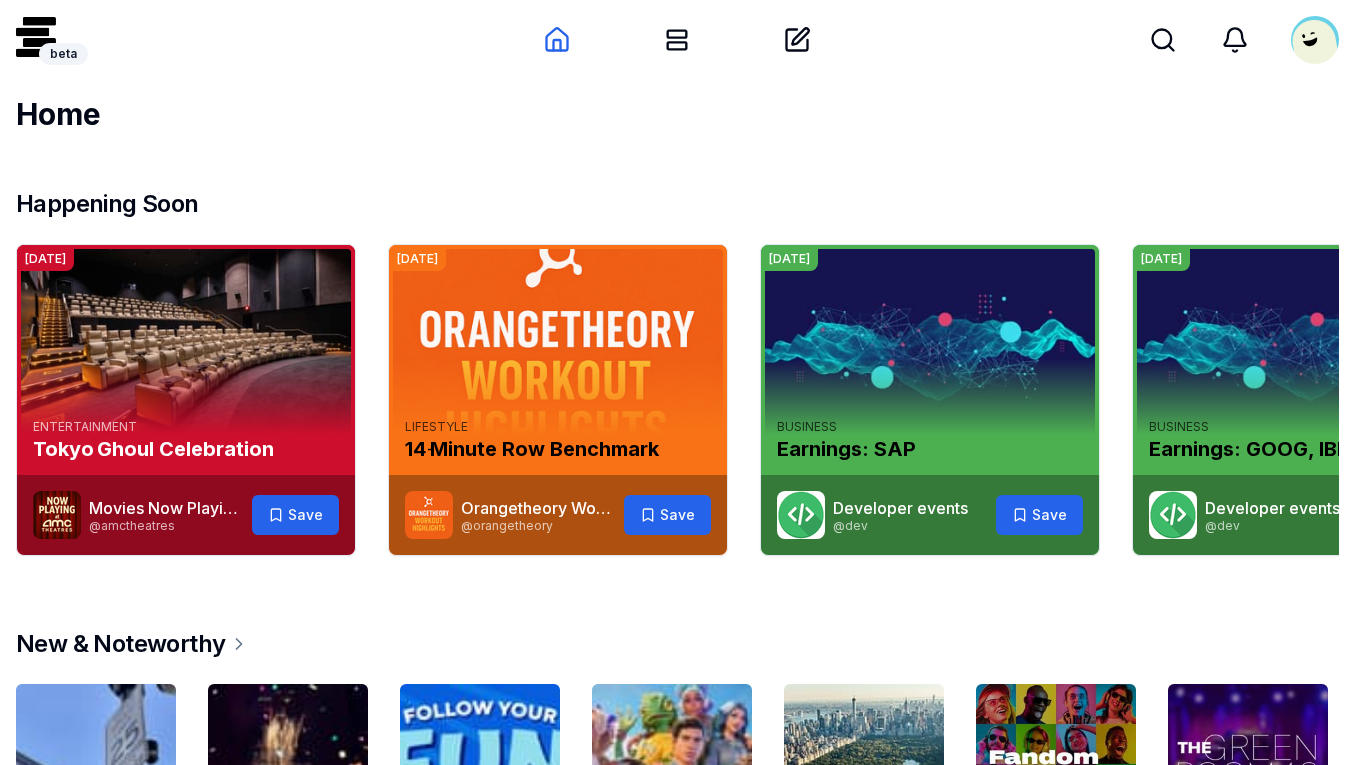 click on "Home" at bounding box center (677, 114) 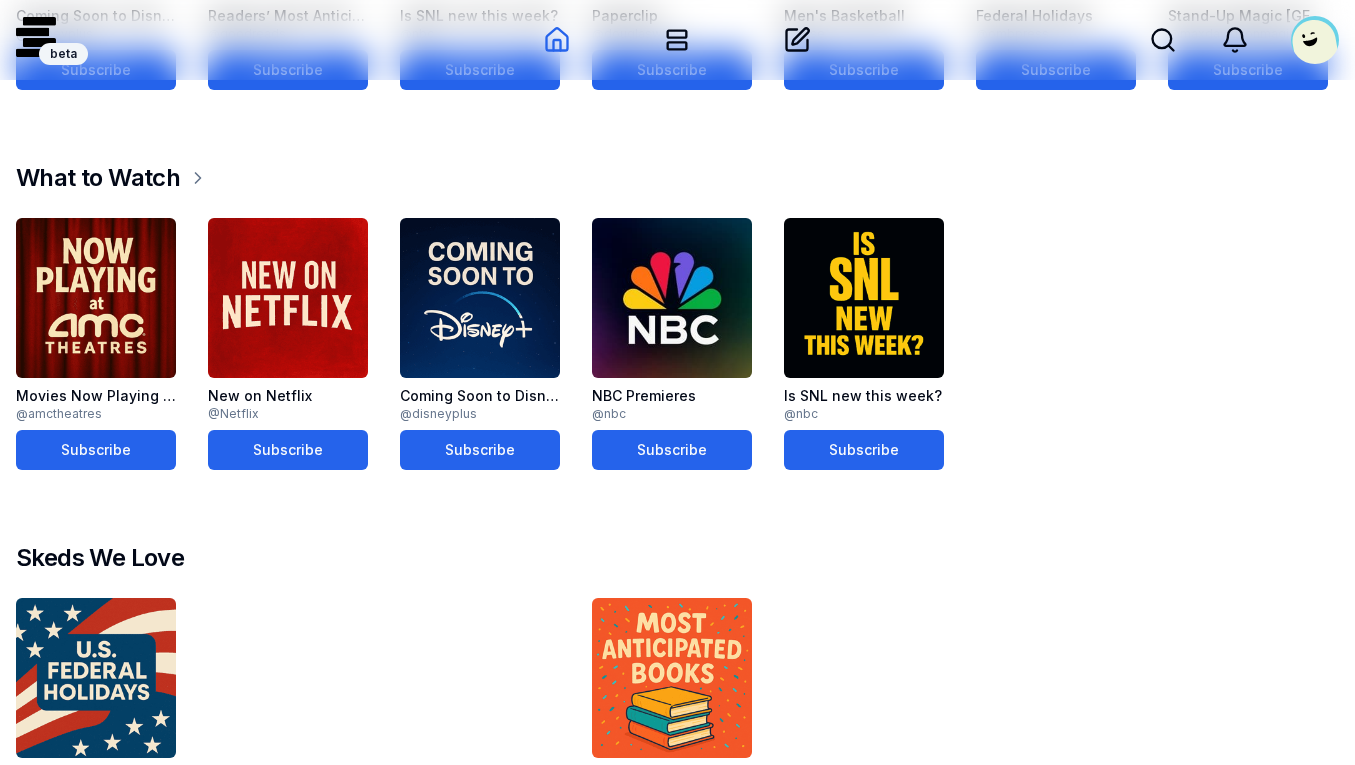 scroll, scrollTop: 1273, scrollLeft: 0, axis: vertical 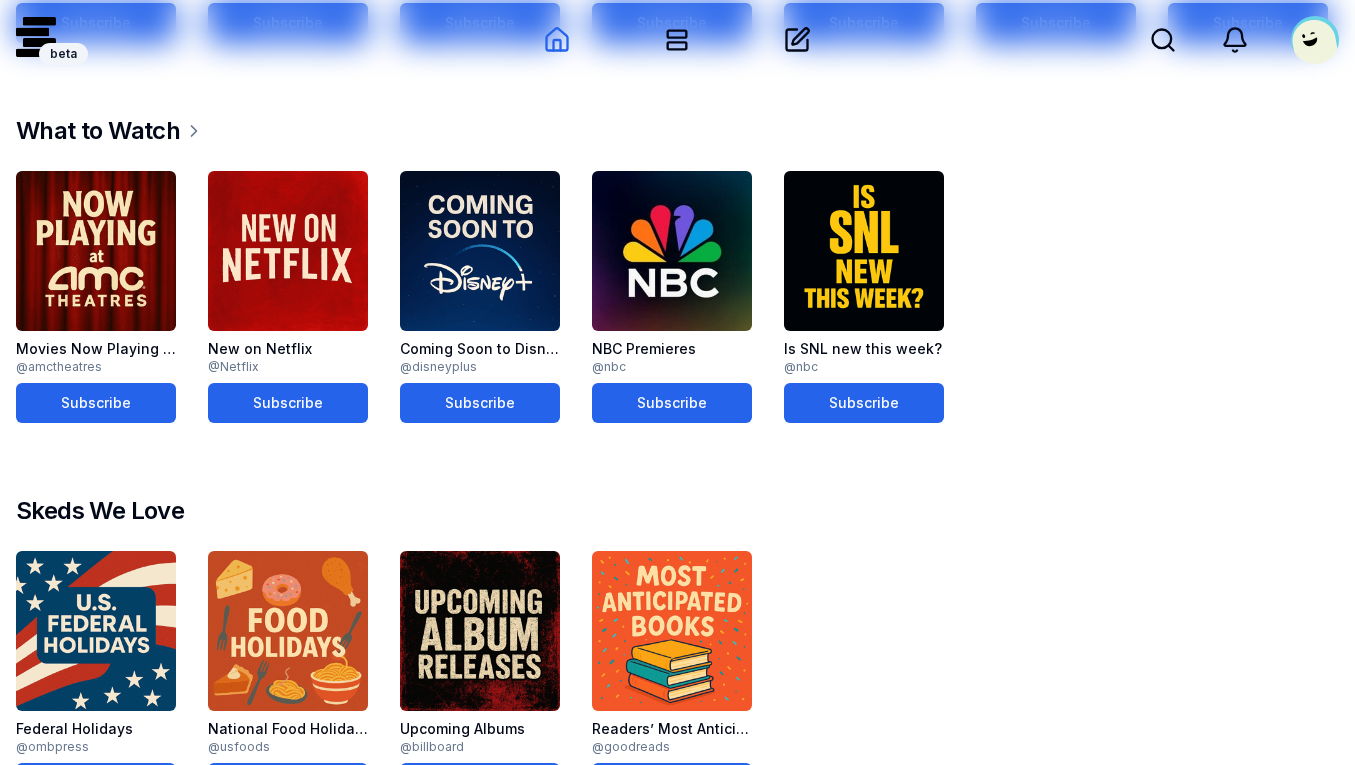 click on "Skeds We Love" at bounding box center (677, 511) 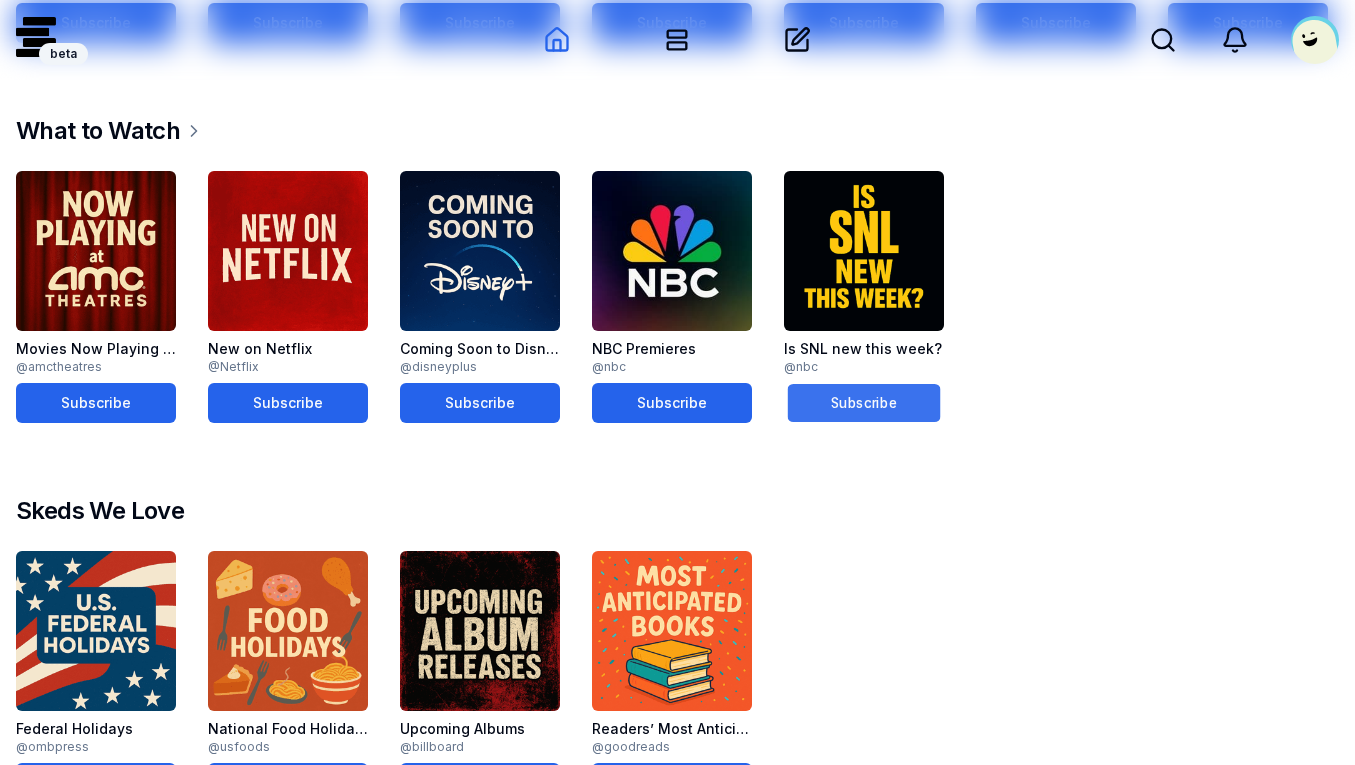 click on "Subscribe" at bounding box center (864, 403) 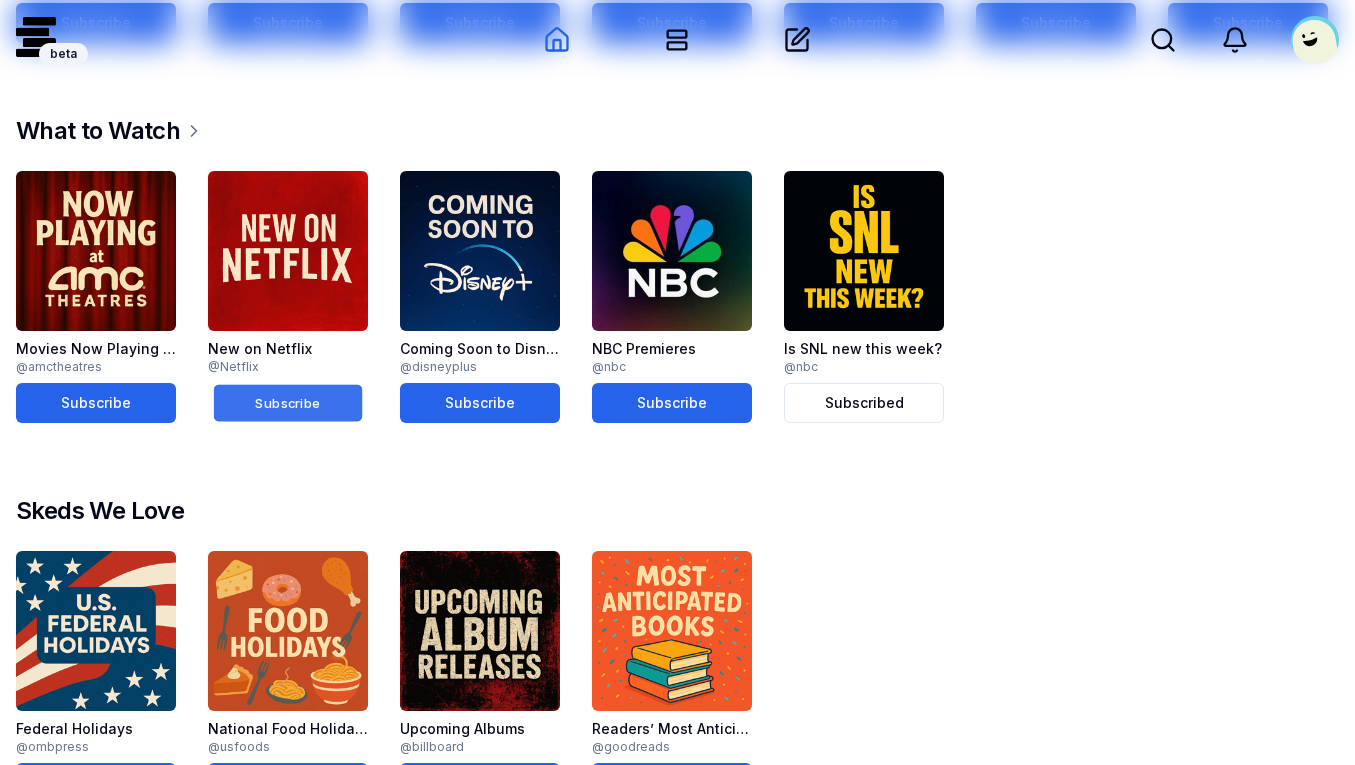 click on "Subscribe" at bounding box center (288, 402) 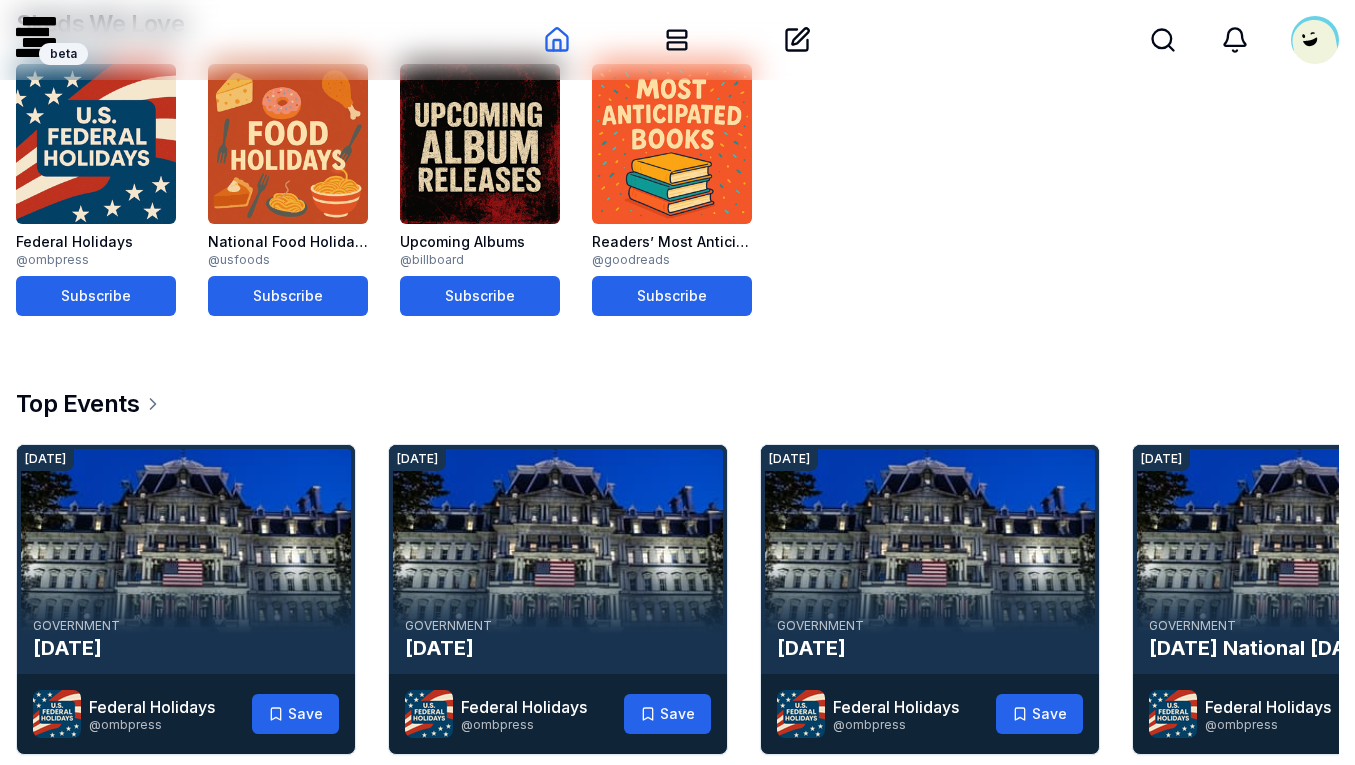 scroll, scrollTop: 1754, scrollLeft: 0, axis: vertical 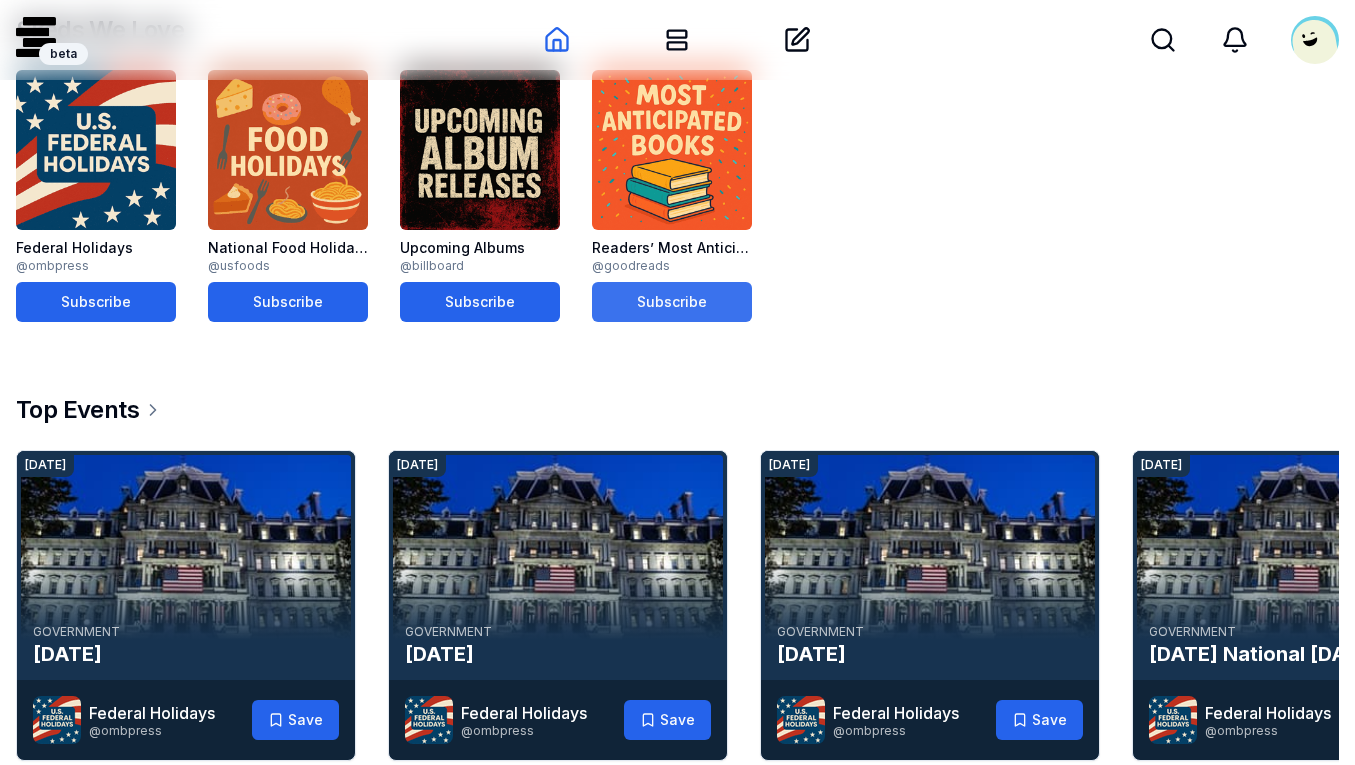 click on "Subscribe" at bounding box center (672, 302) 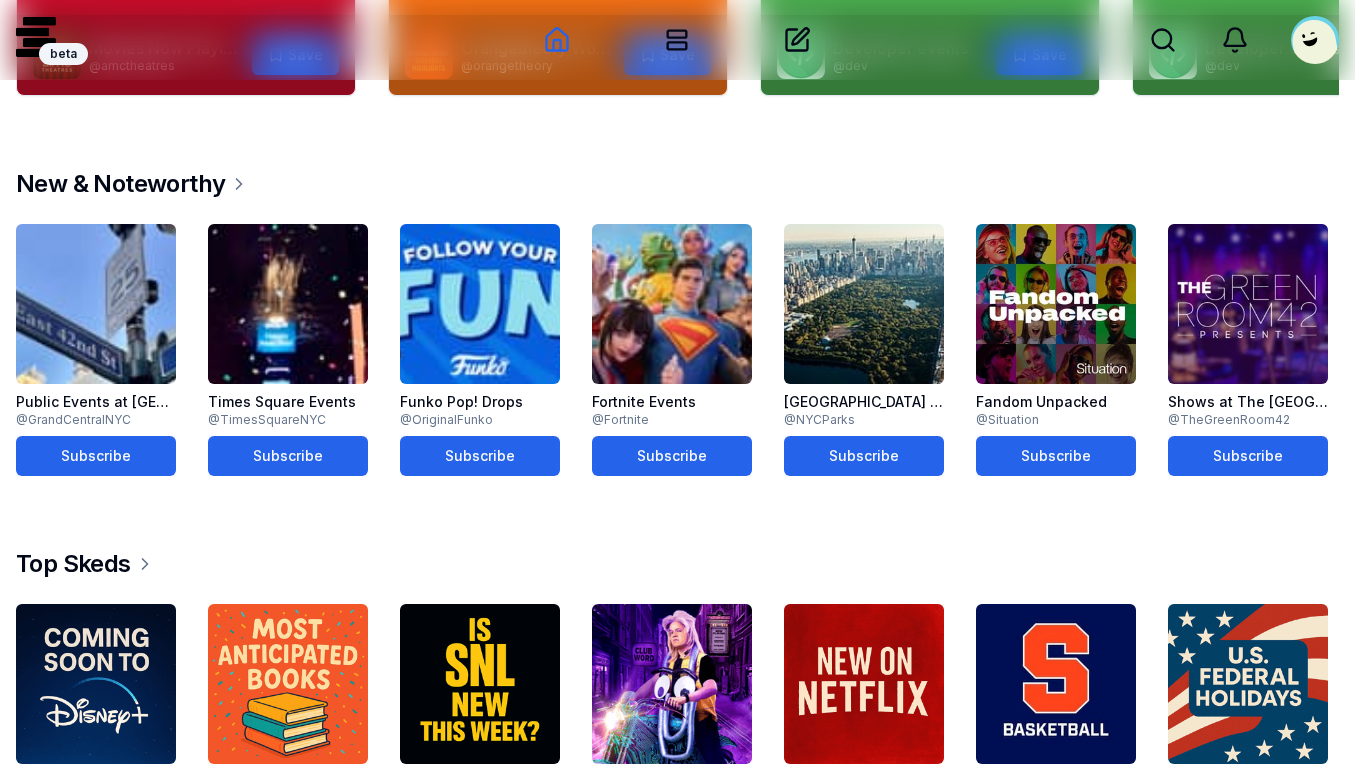 scroll, scrollTop: 0, scrollLeft: 0, axis: both 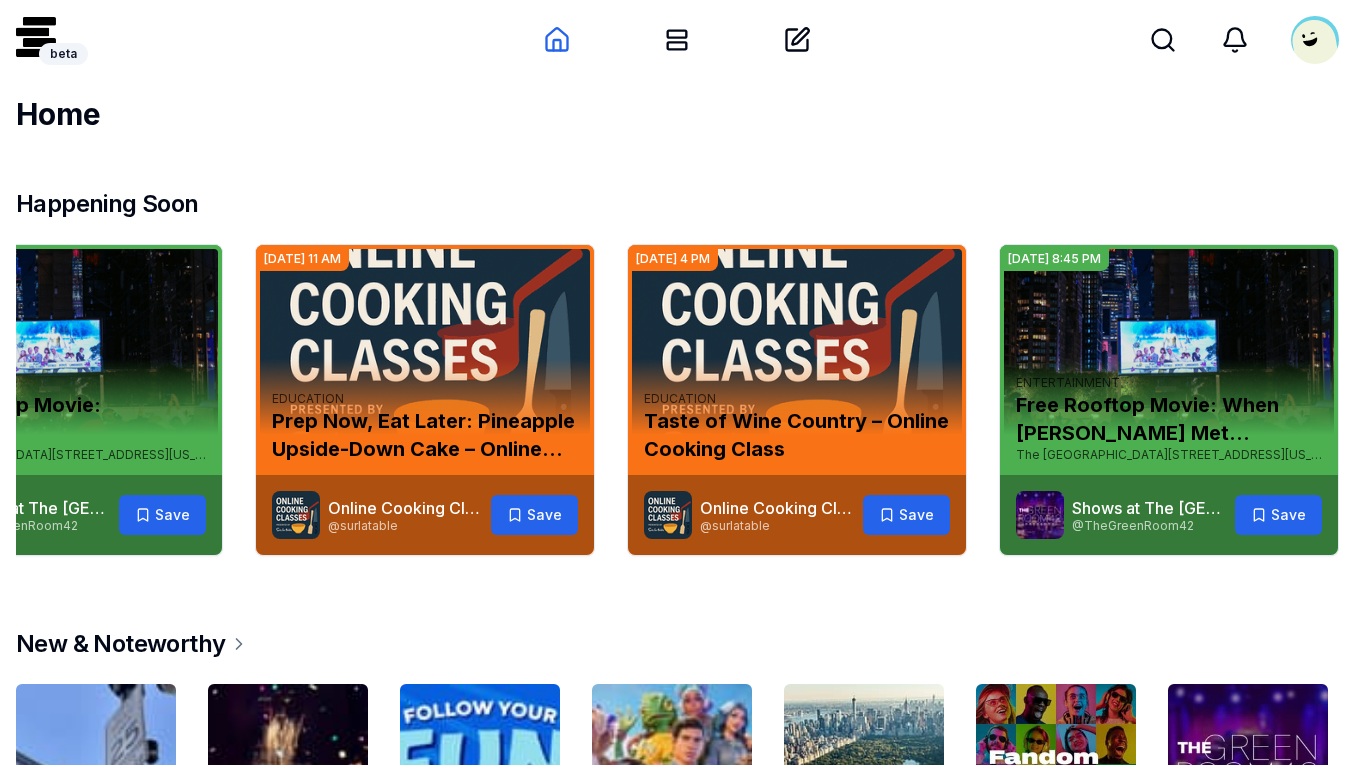 click on "Free Rooftop Movie: When [PERSON_NAME] Met [PERSON_NAME]" at bounding box center (1169, 419) 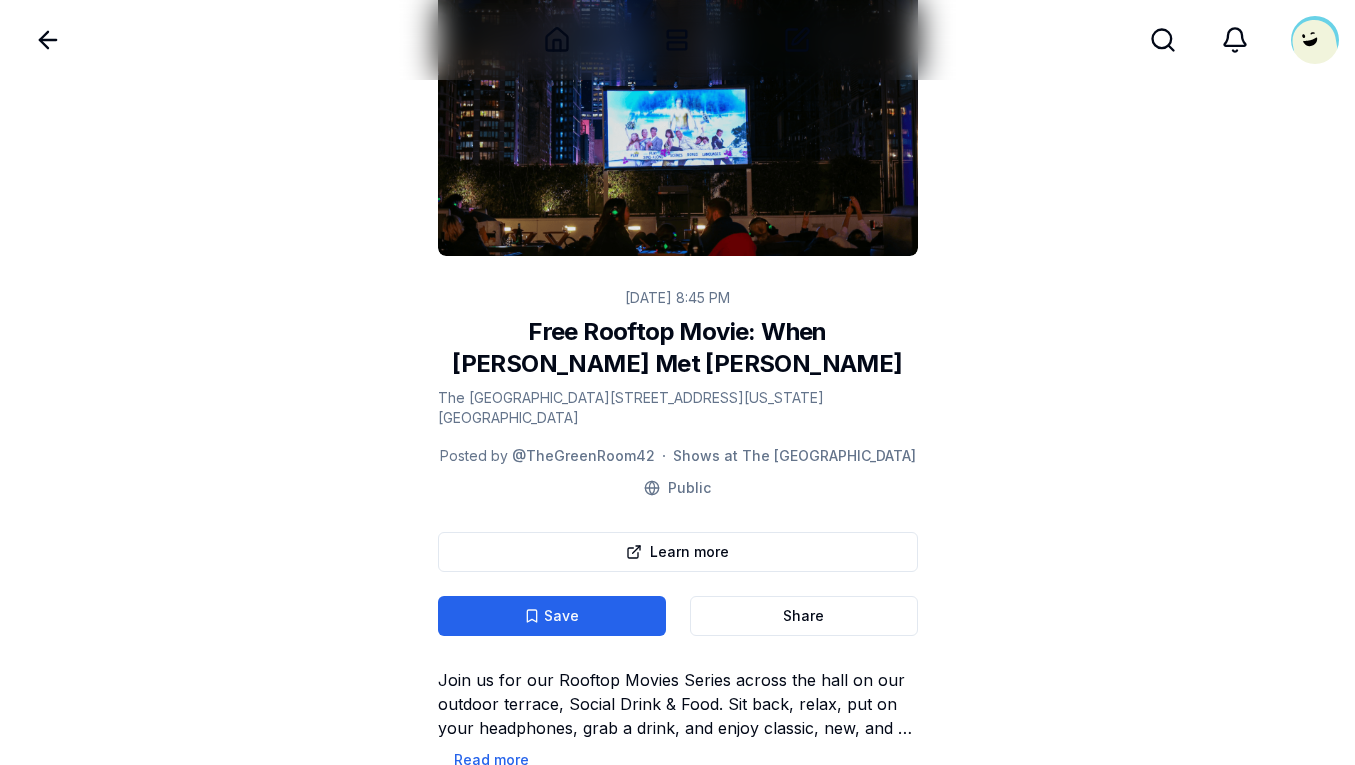 scroll, scrollTop: 139, scrollLeft: 0, axis: vertical 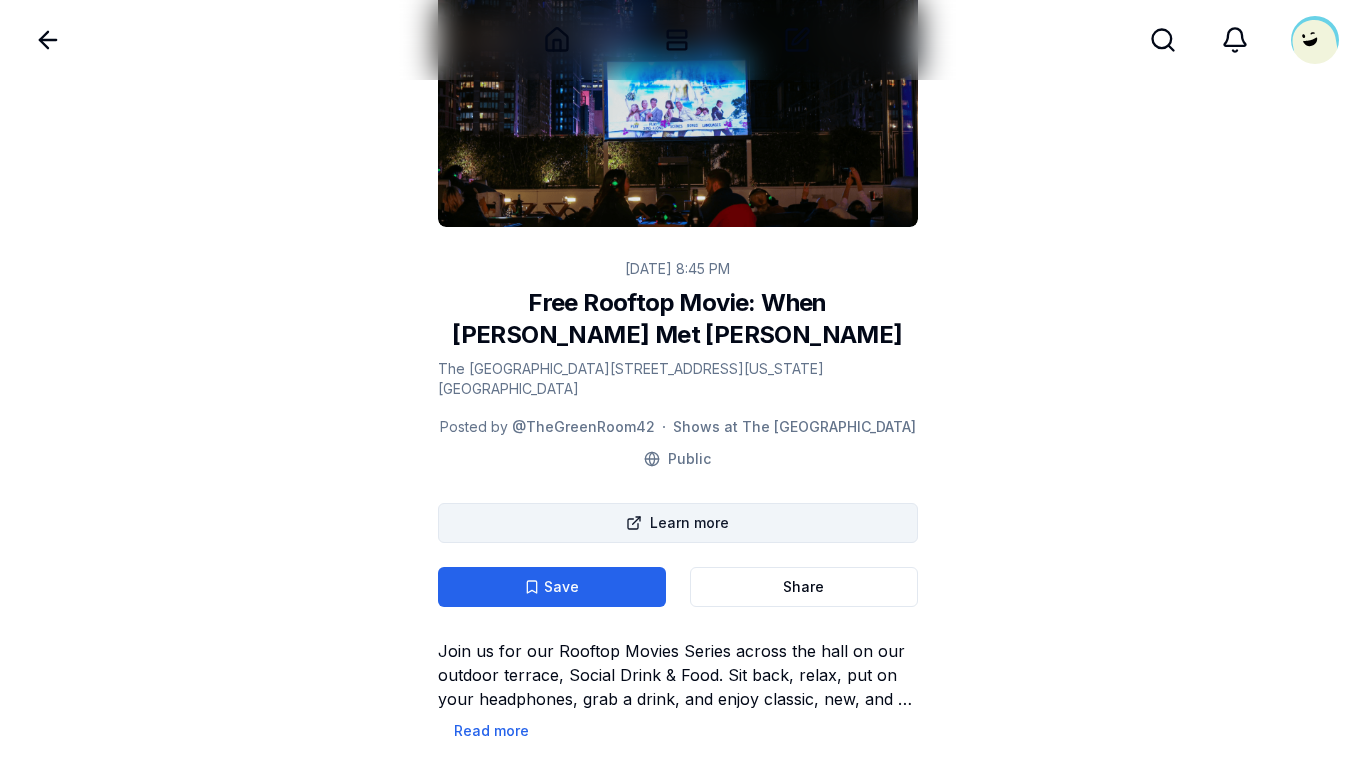 click on "Learn more" at bounding box center [678, 523] 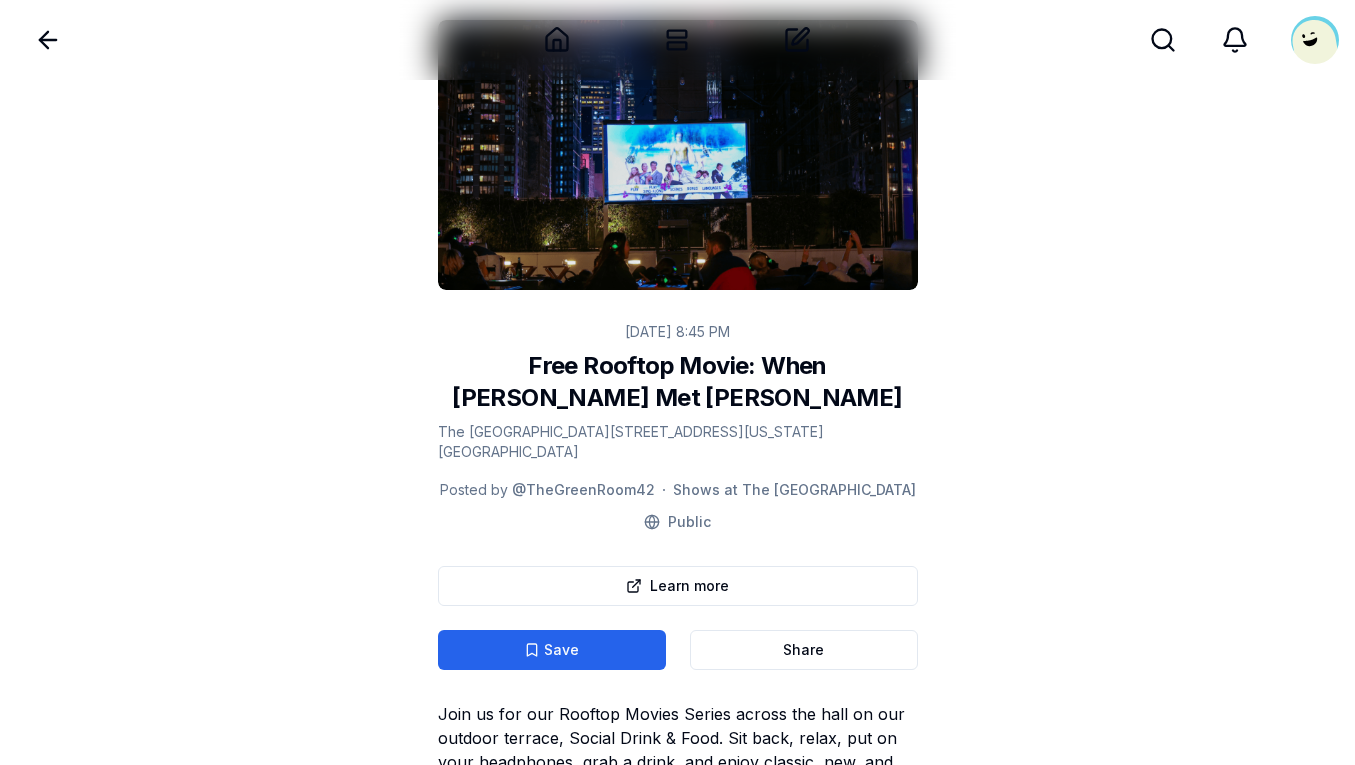 scroll, scrollTop: 0, scrollLeft: 0, axis: both 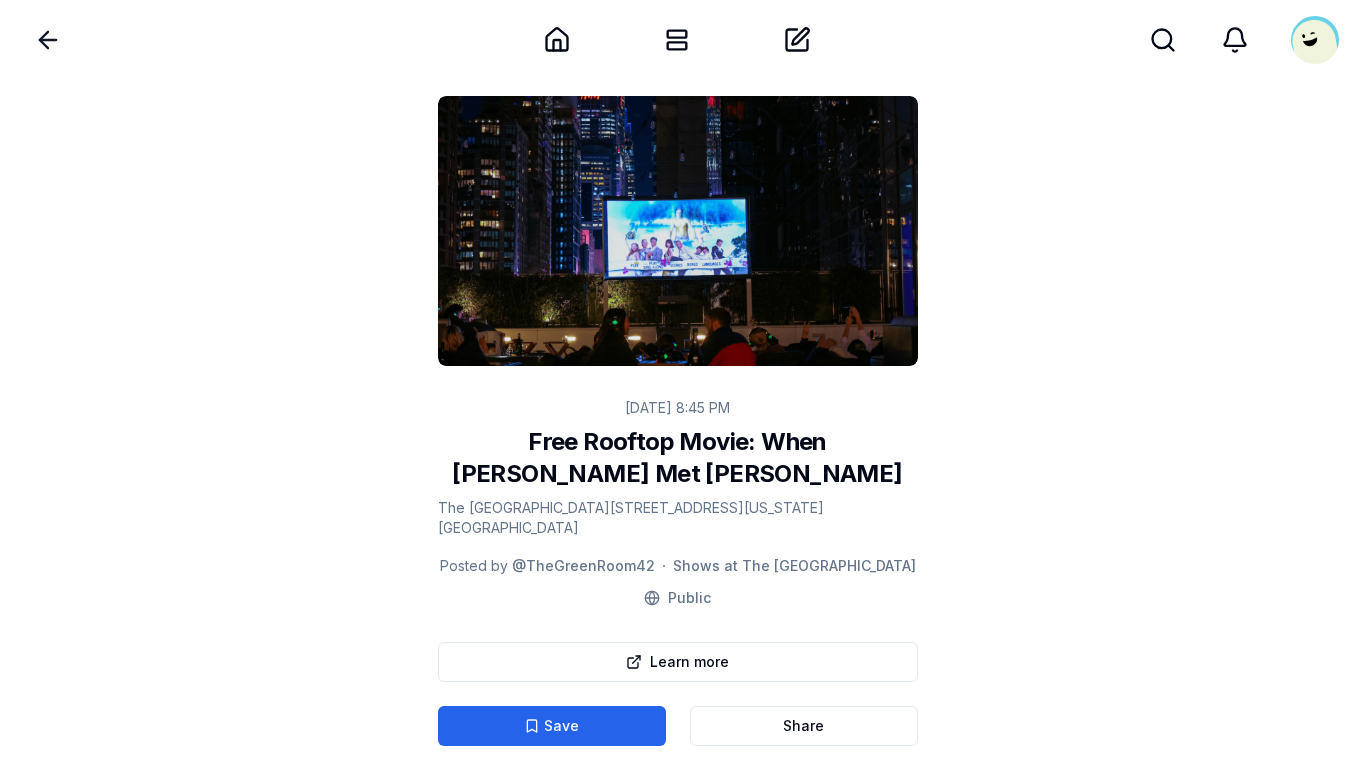click 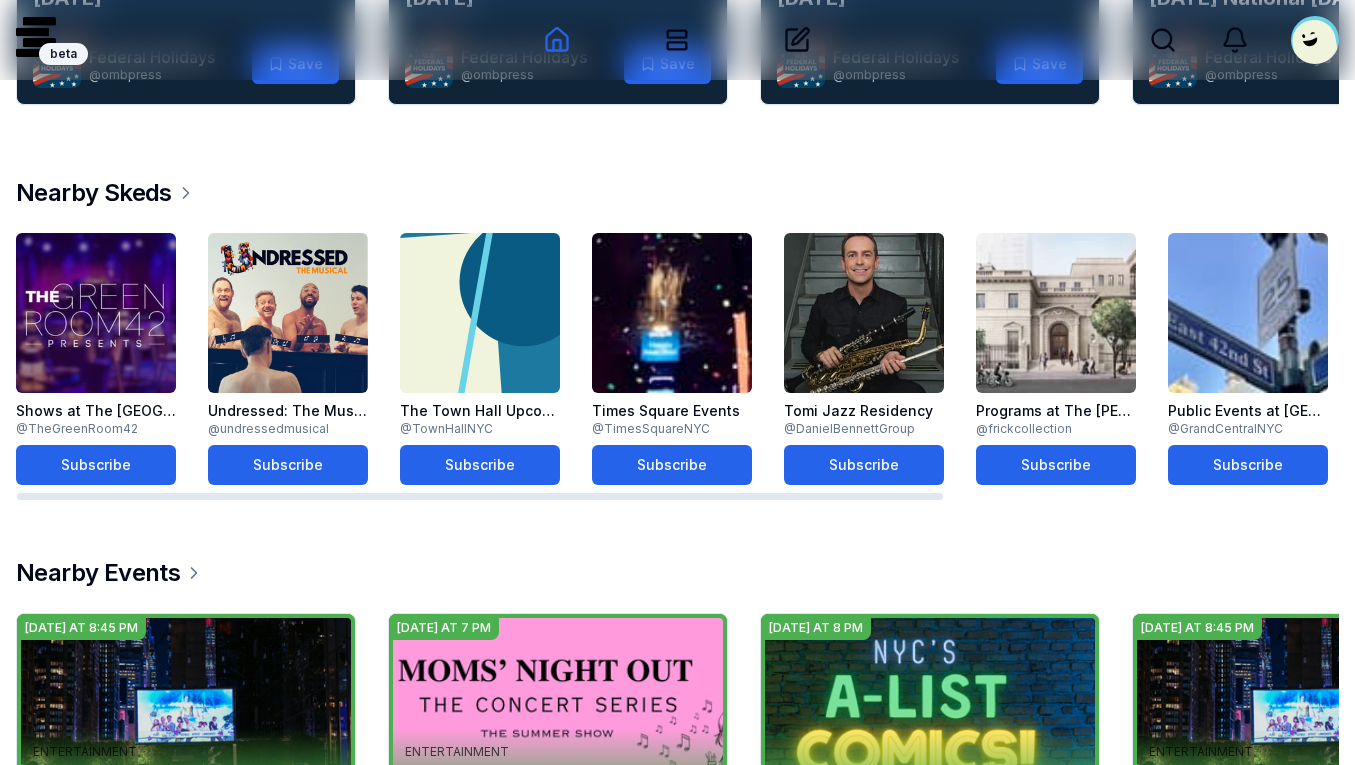 scroll, scrollTop: 2355, scrollLeft: 0, axis: vertical 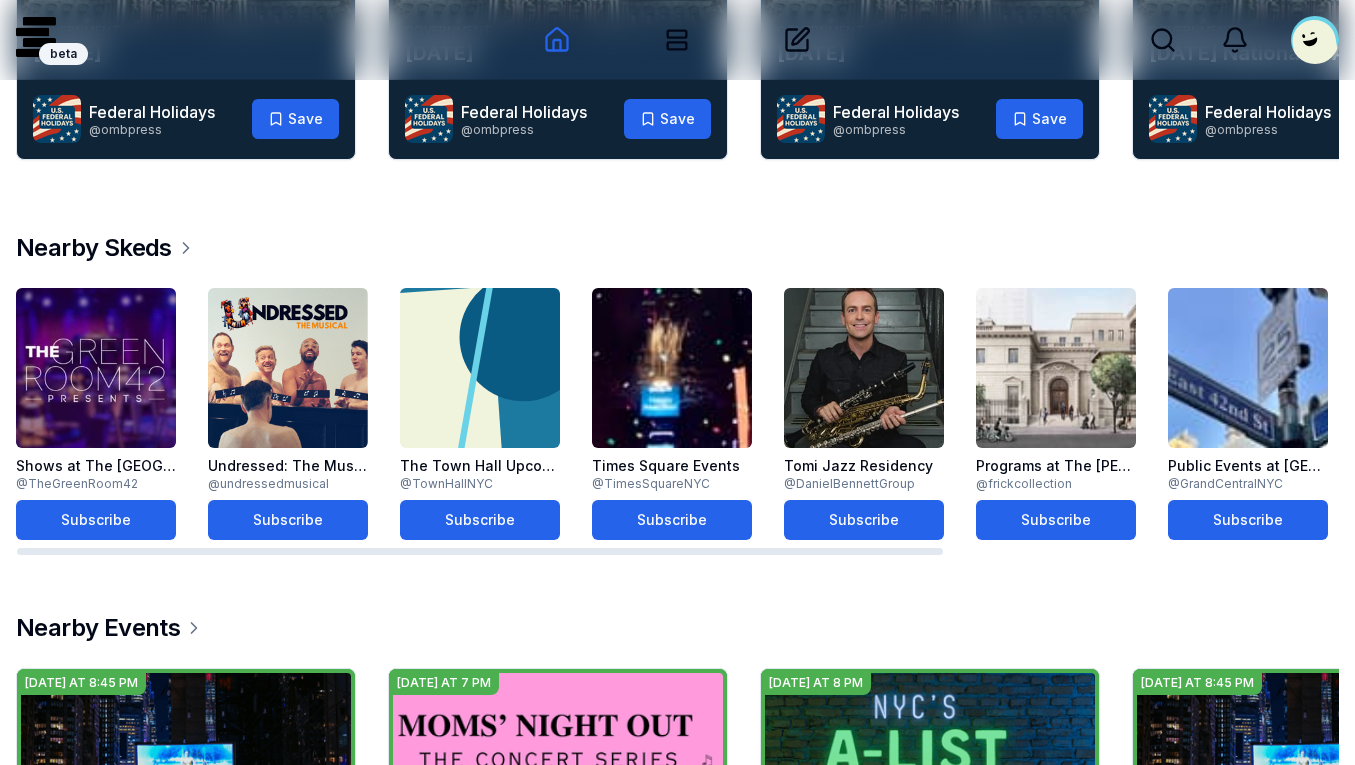 click at bounding box center (96, 368) 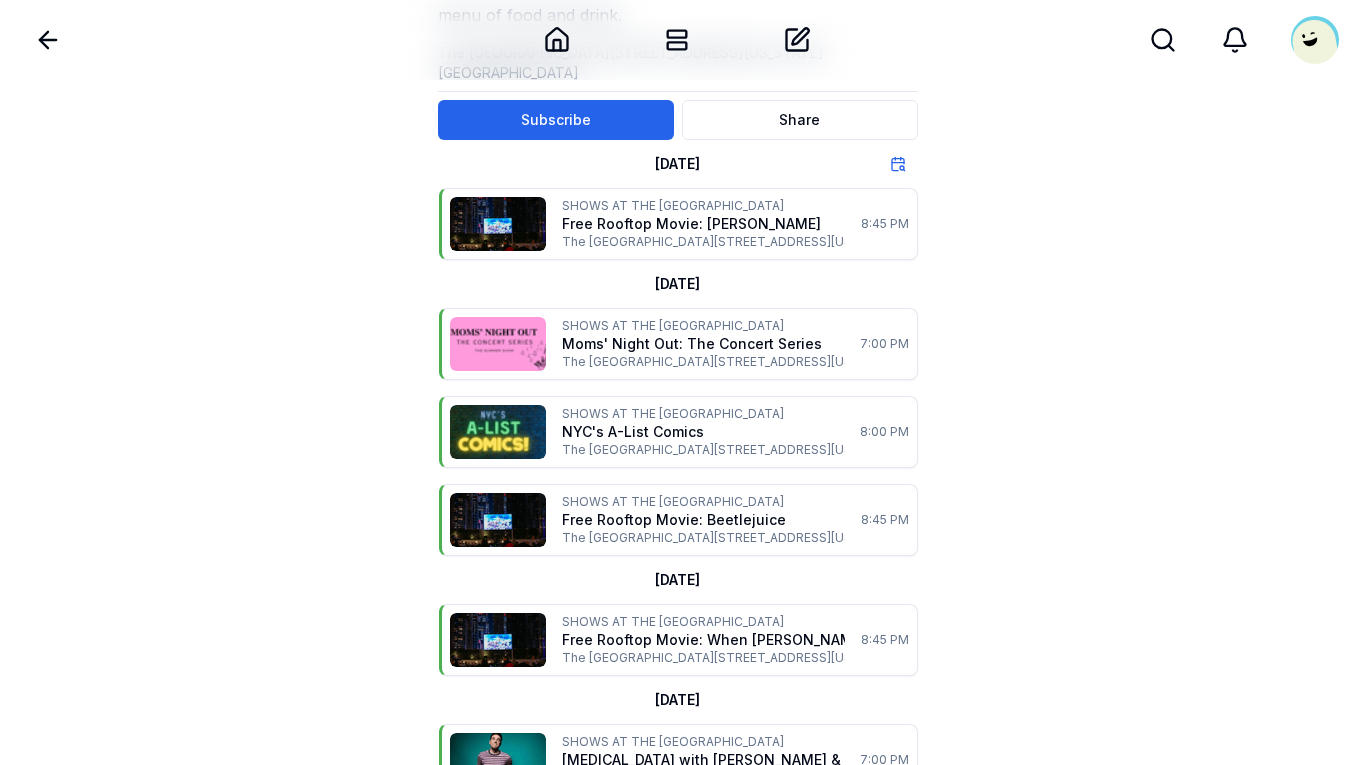 scroll, scrollTop: 334, scrollLeft: 0, axis: vertical 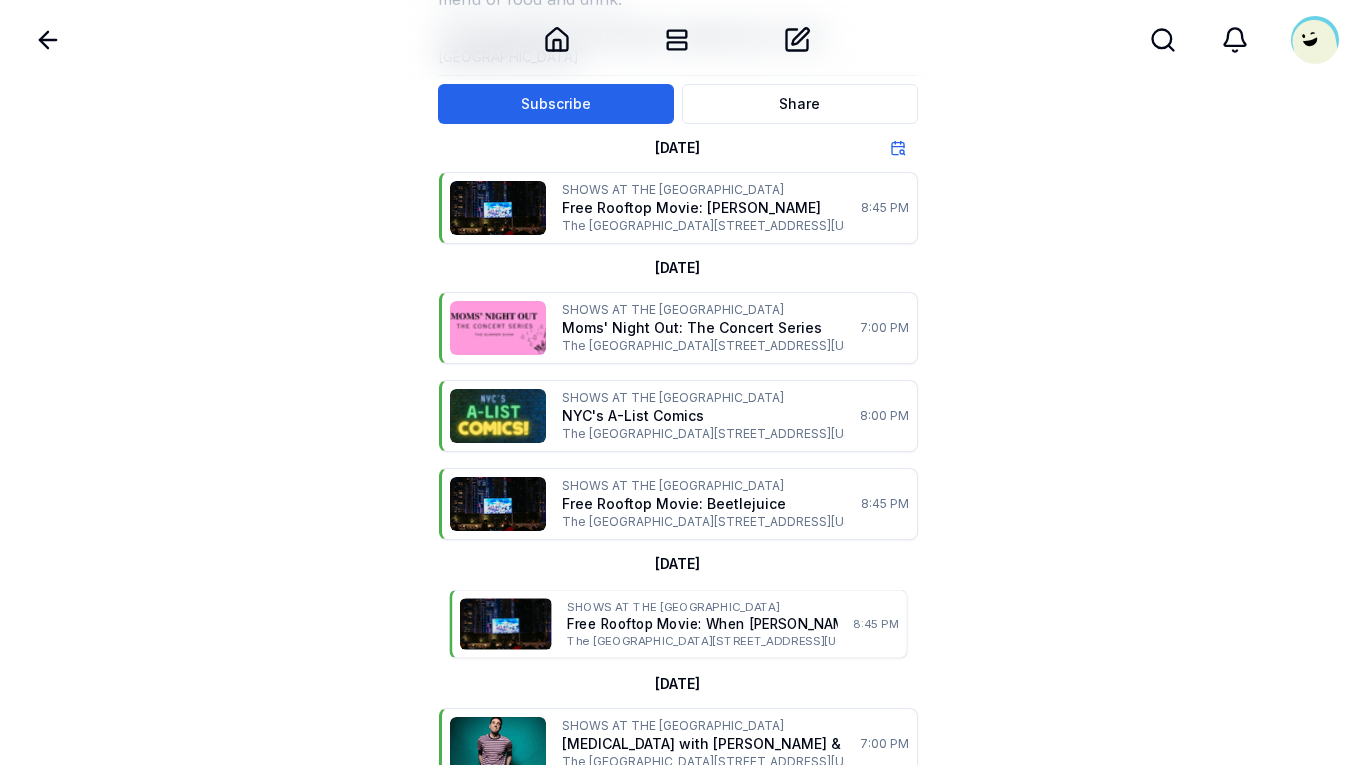 click on "Free Rooftop Movie: When [PERSON_NAME] Met [PERSON_NAME]" at bounding box center (722, 624) 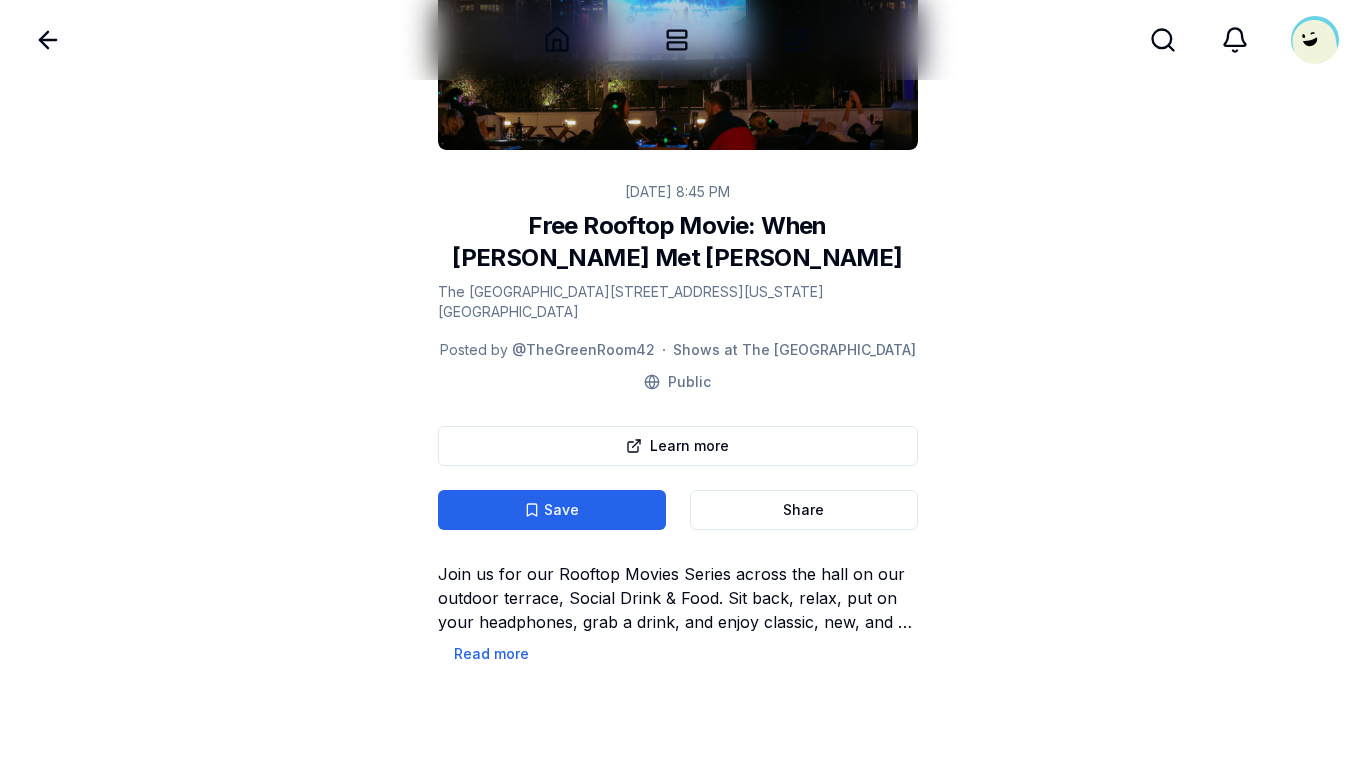 scroll, scrollTop: 217, scrollLeft: 0, axis: vertical 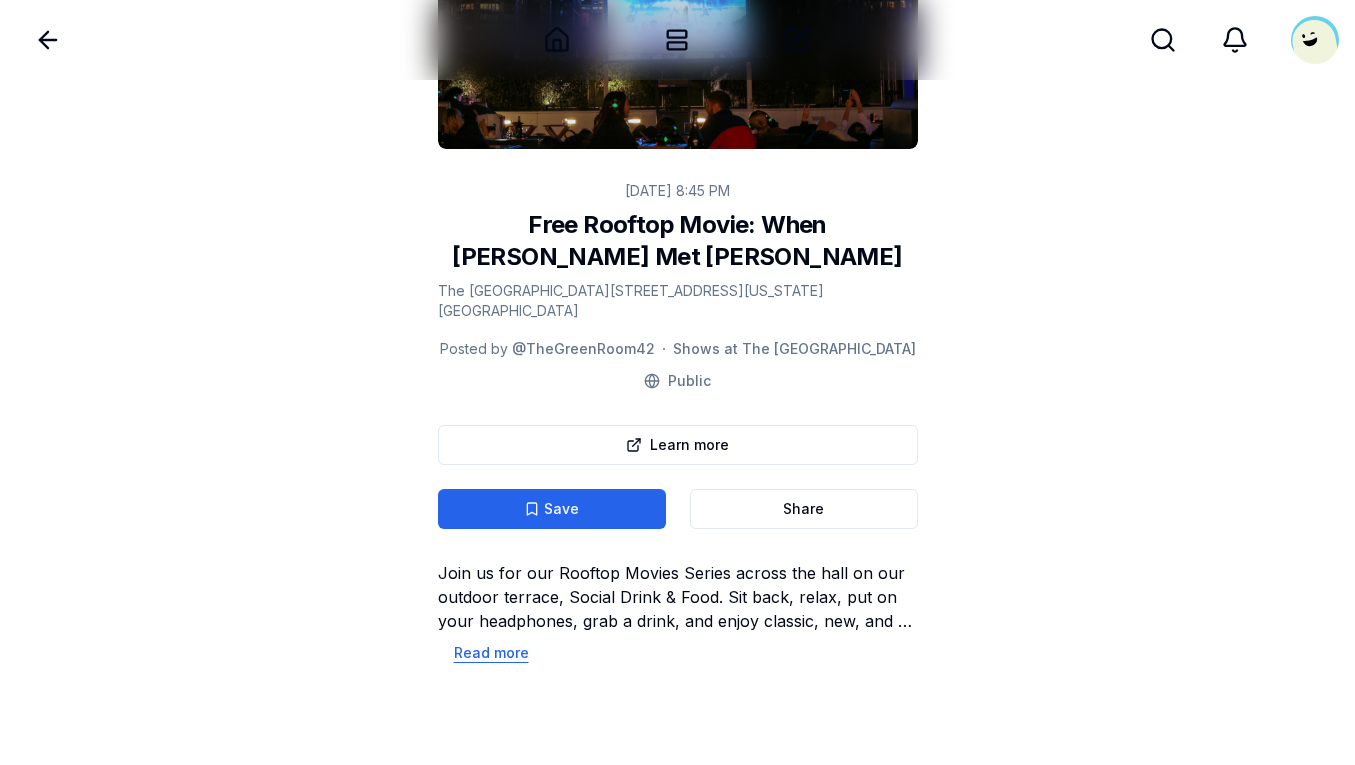 click on "Read more" at bounding box center (491, 653) 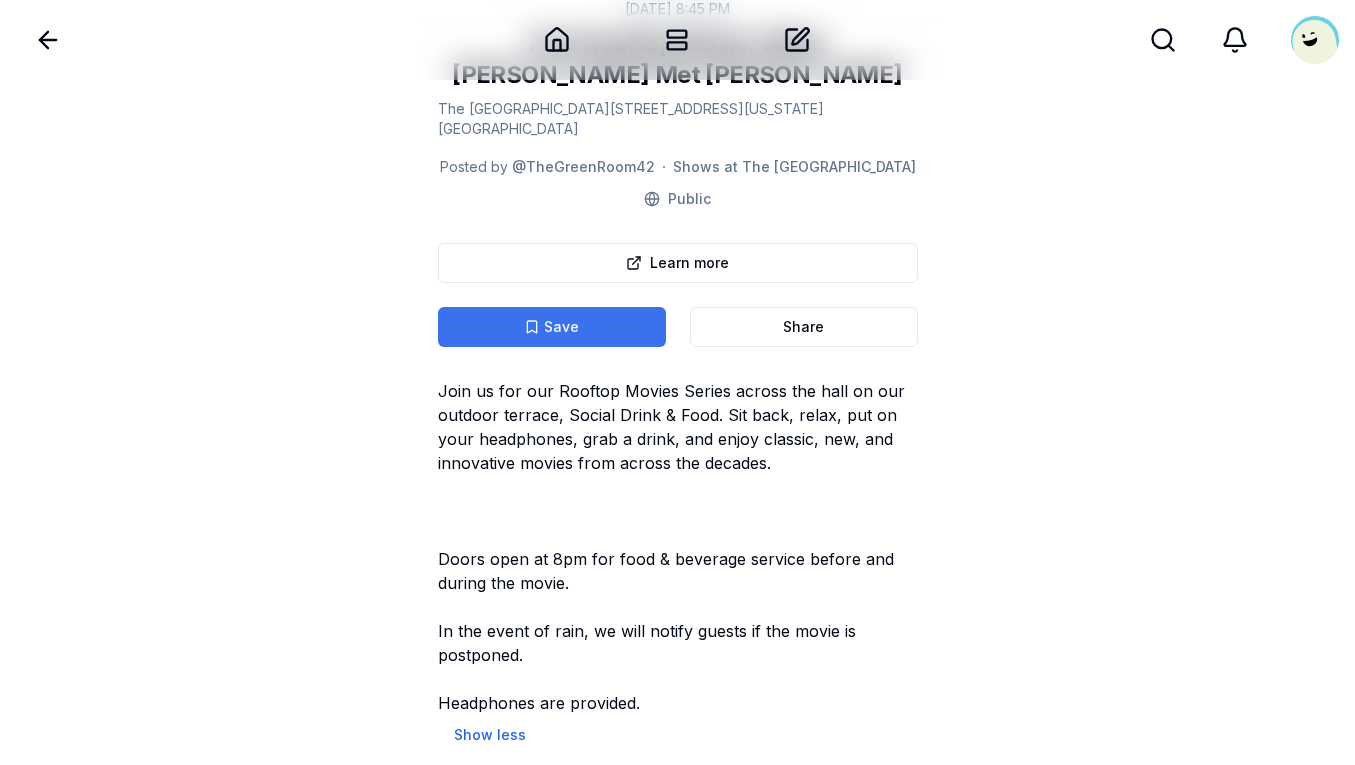 scroll, scrollTop: 297, scrollLeft: 0, axis: vertical 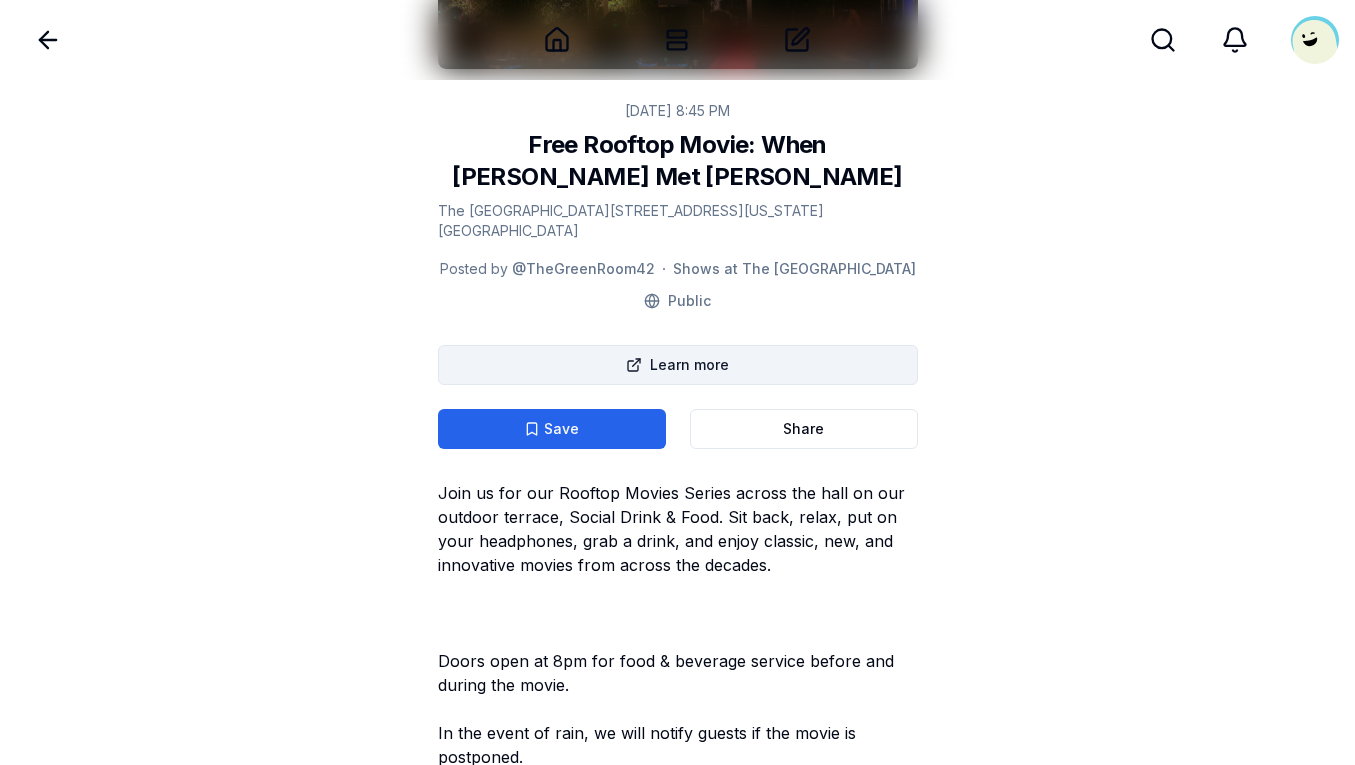 click on "Learn more" at bounding box center [678, 365] 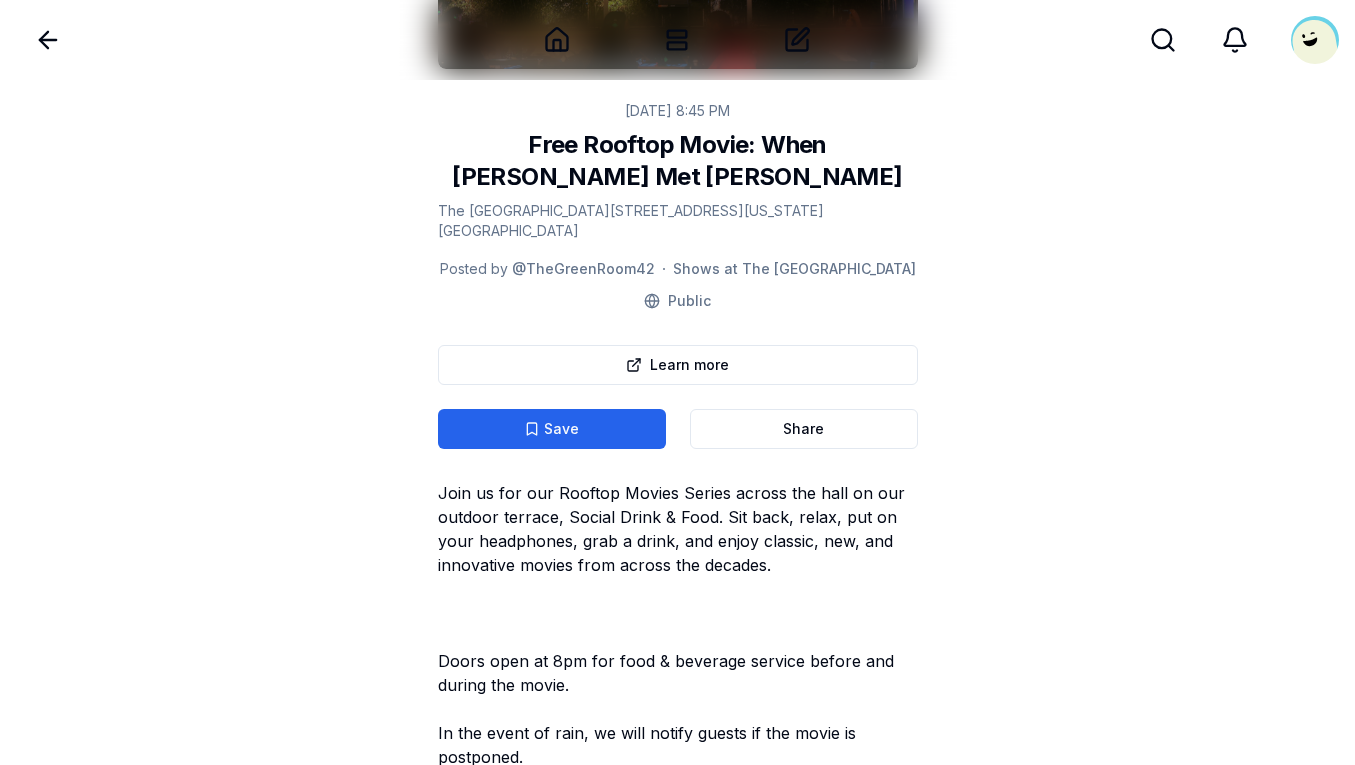scroll, scrollTop: 481, scrollLeft: 0, axis: vertical 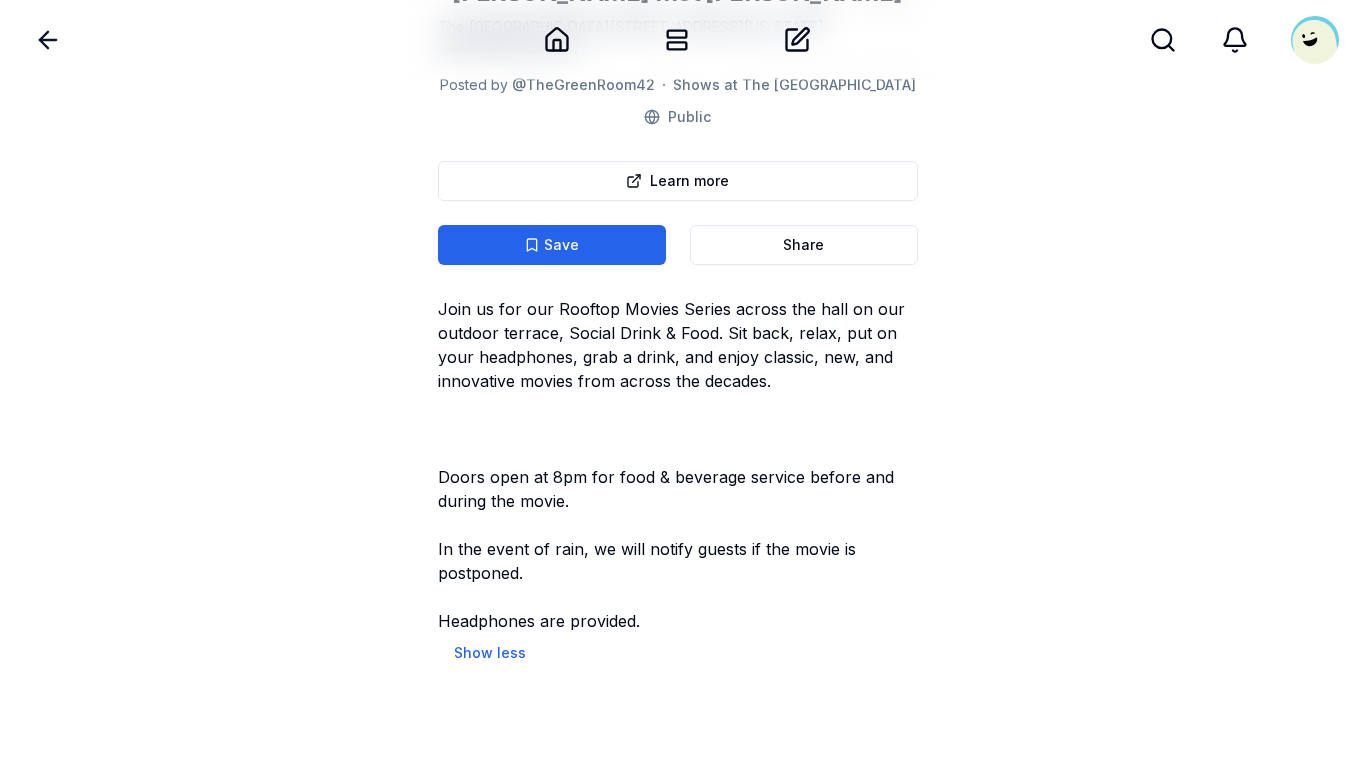 click 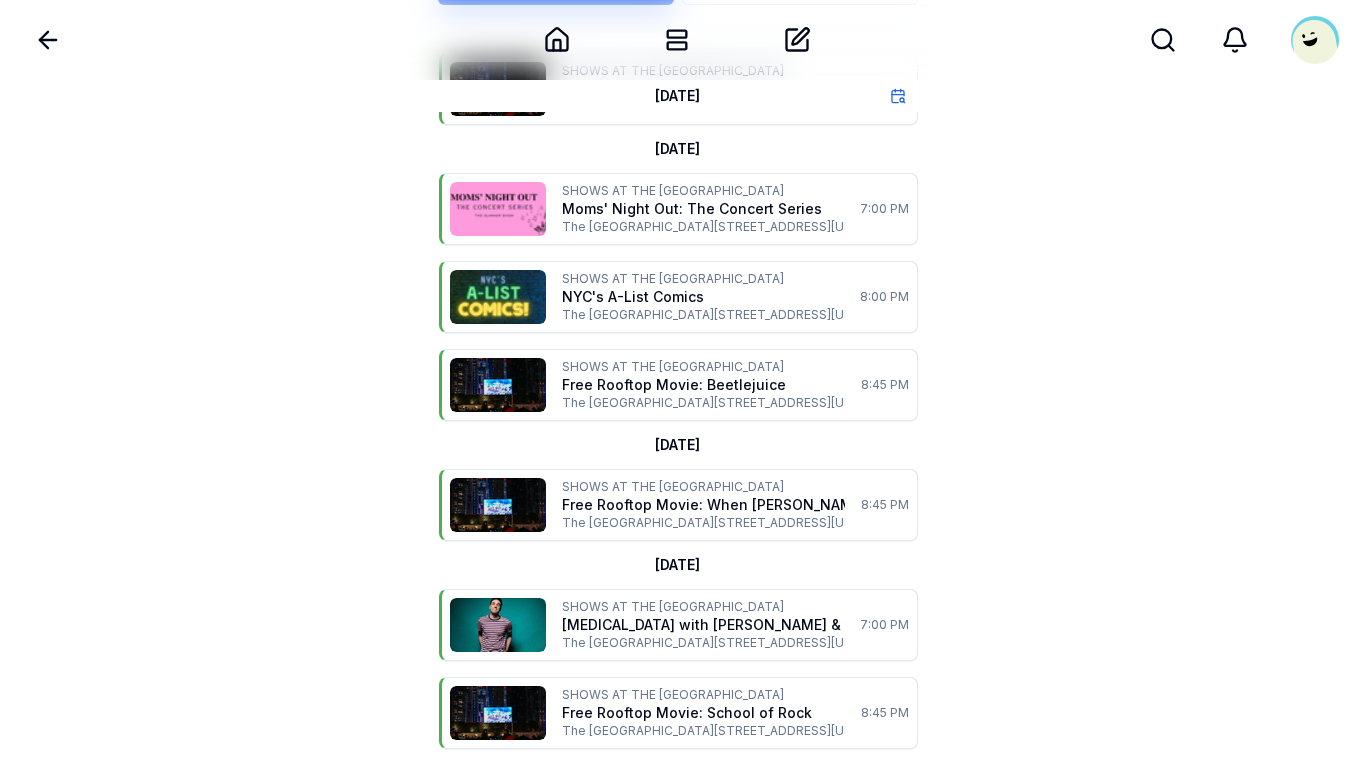 scroll, scrollTop: 0, scrollLeft: 0, axis: both 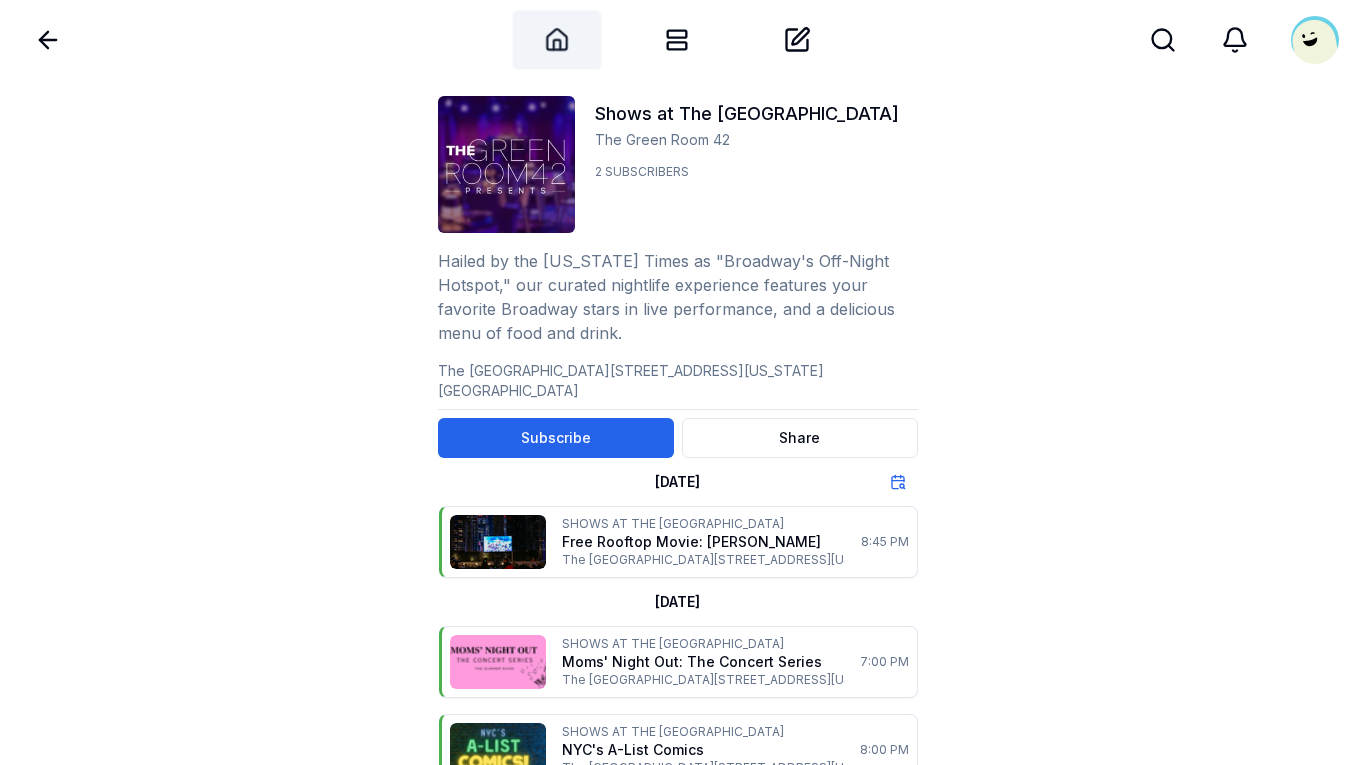 click on "Home" at bounding box center (557, 39) 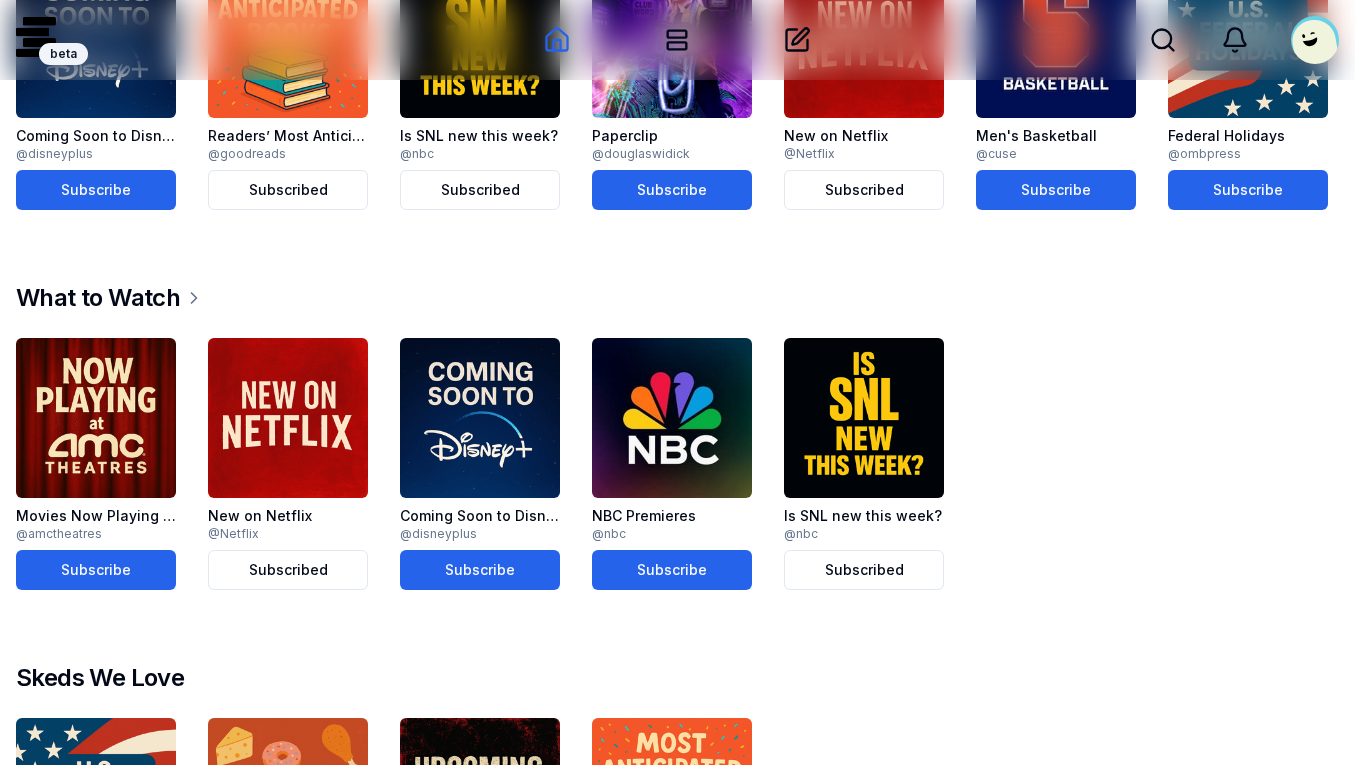 scroll, scrollTop: 1277, scrollLeft: 0, axis: vertical 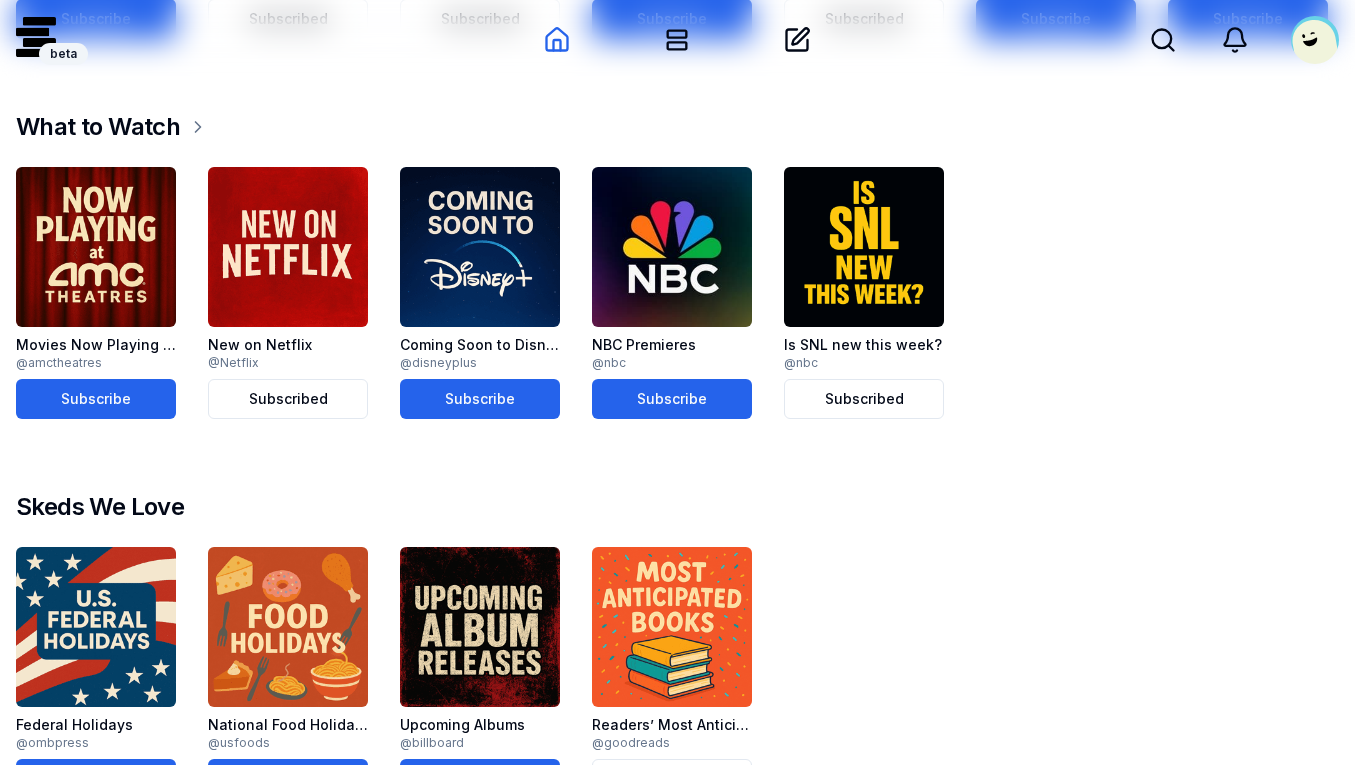 click on "What to Watch" at bounding box center (98, 127) 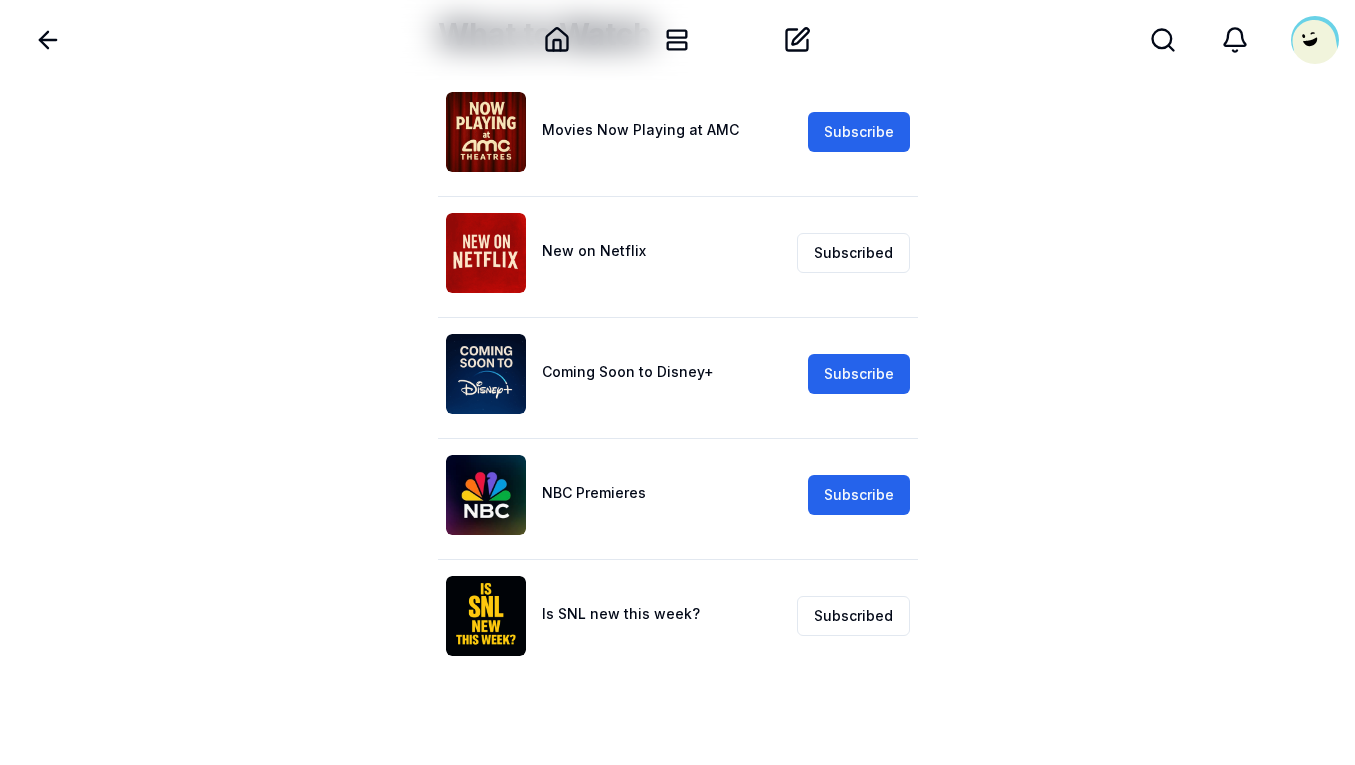 scroll, scrollTop: 99, scrollLeft: 0, axis: vertical 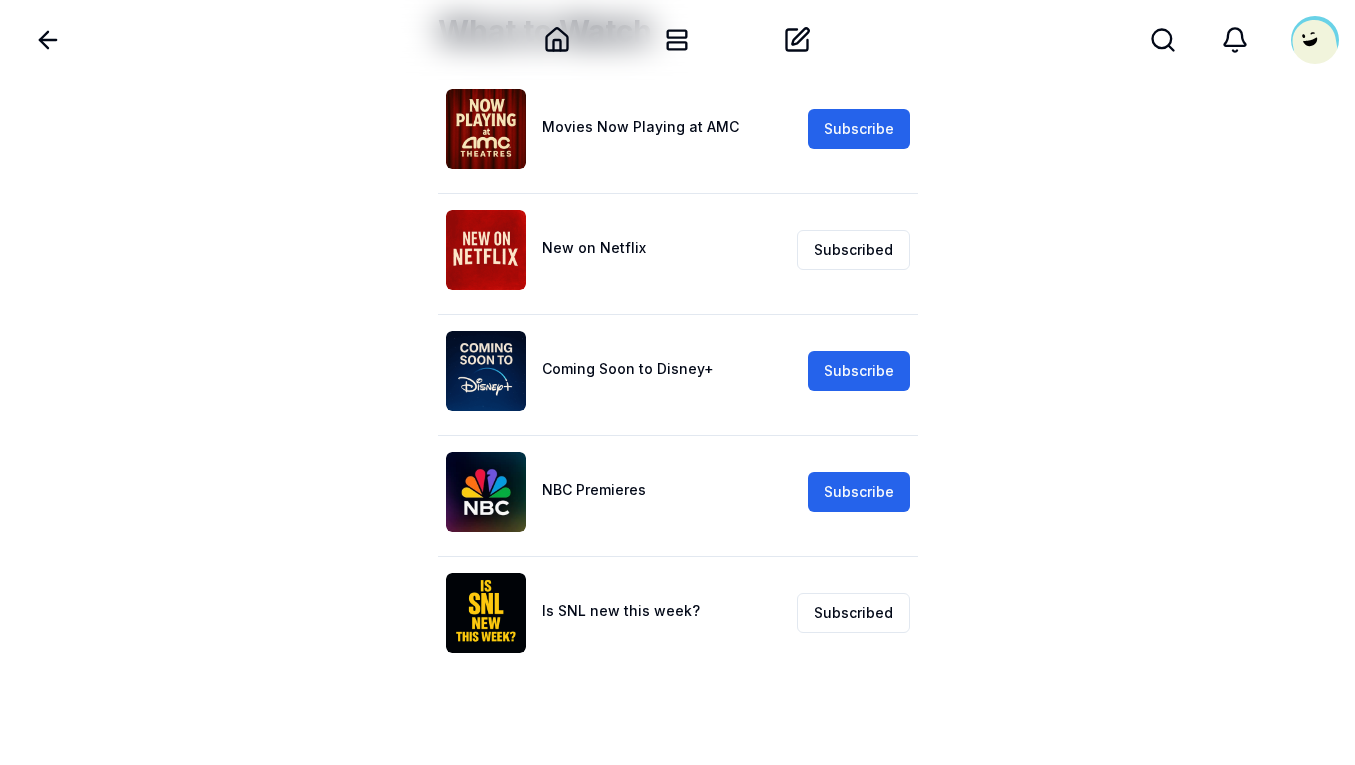click on "NBC Premieres" at bounding box center (594, 489) 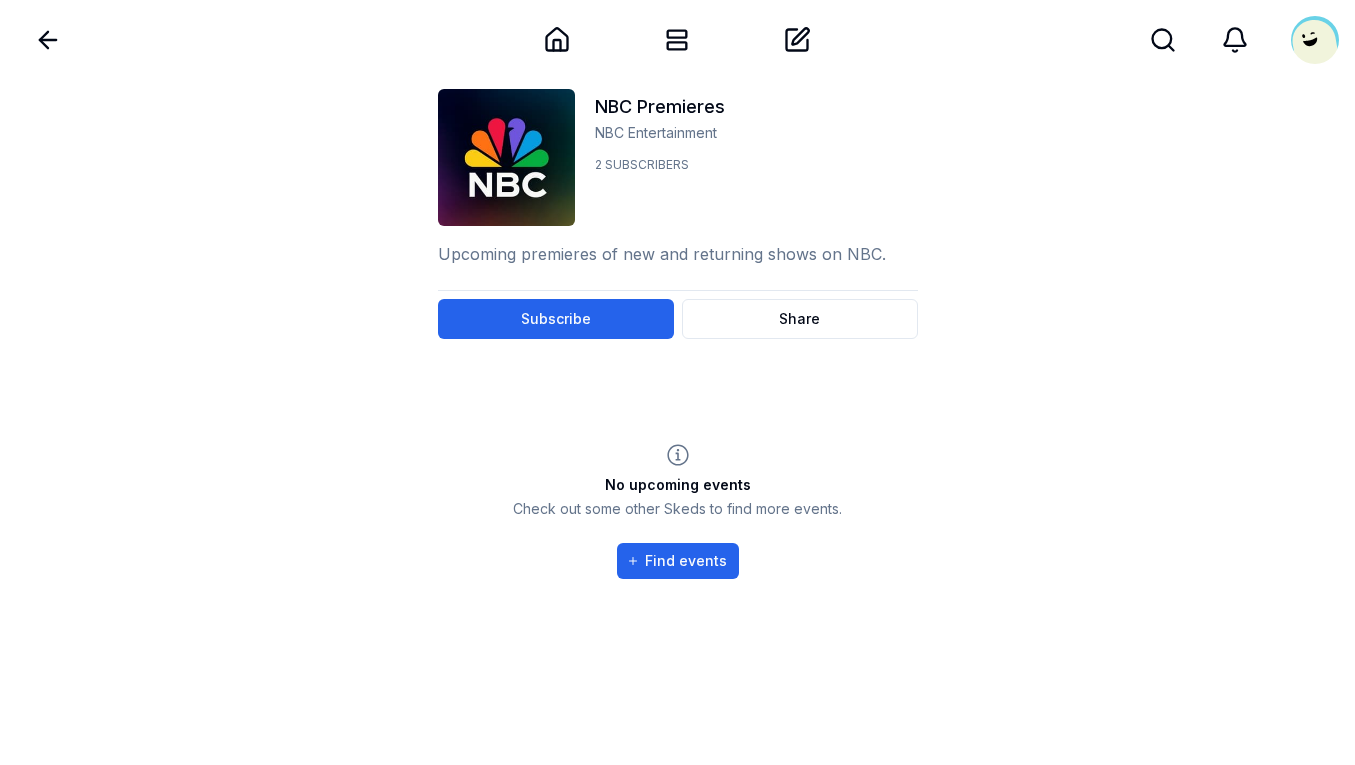 scroll, scrollTop: 0, scrollLeft: 0, axis: both 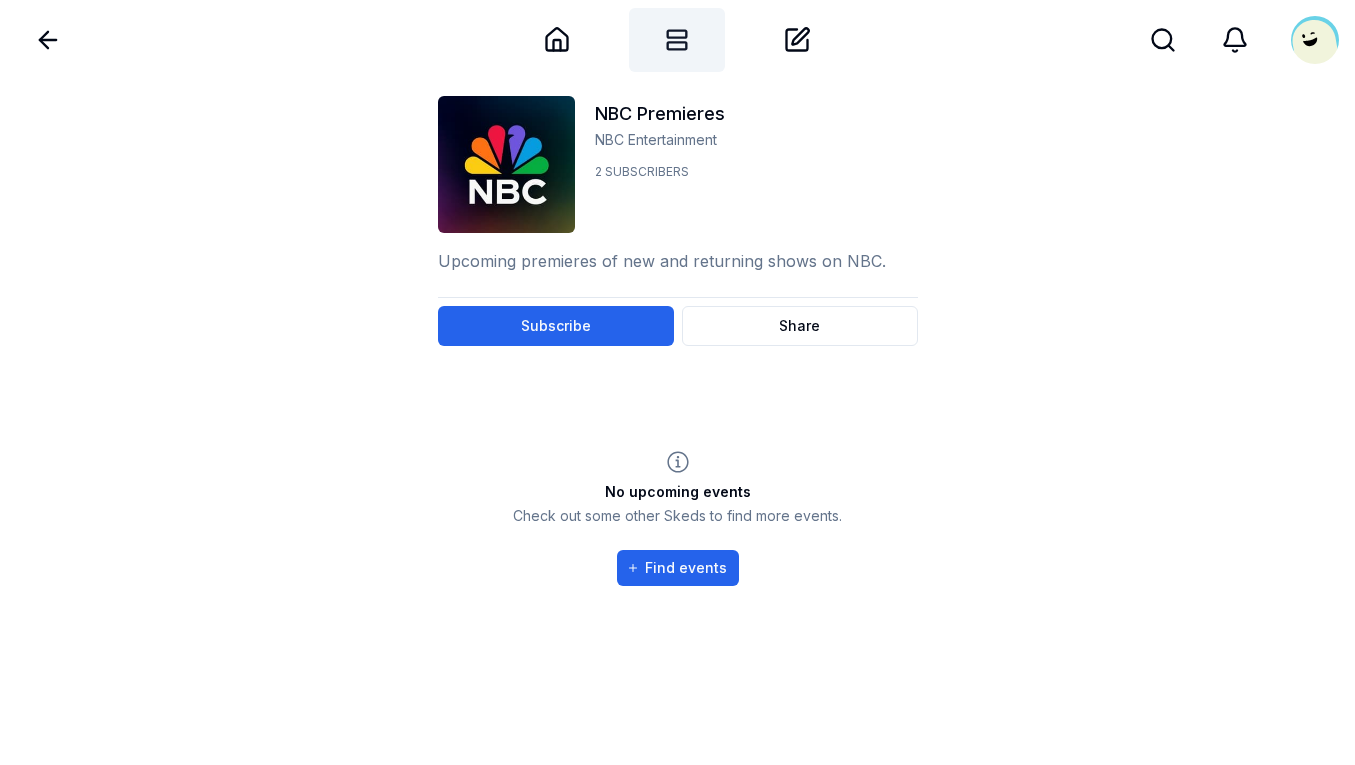 click 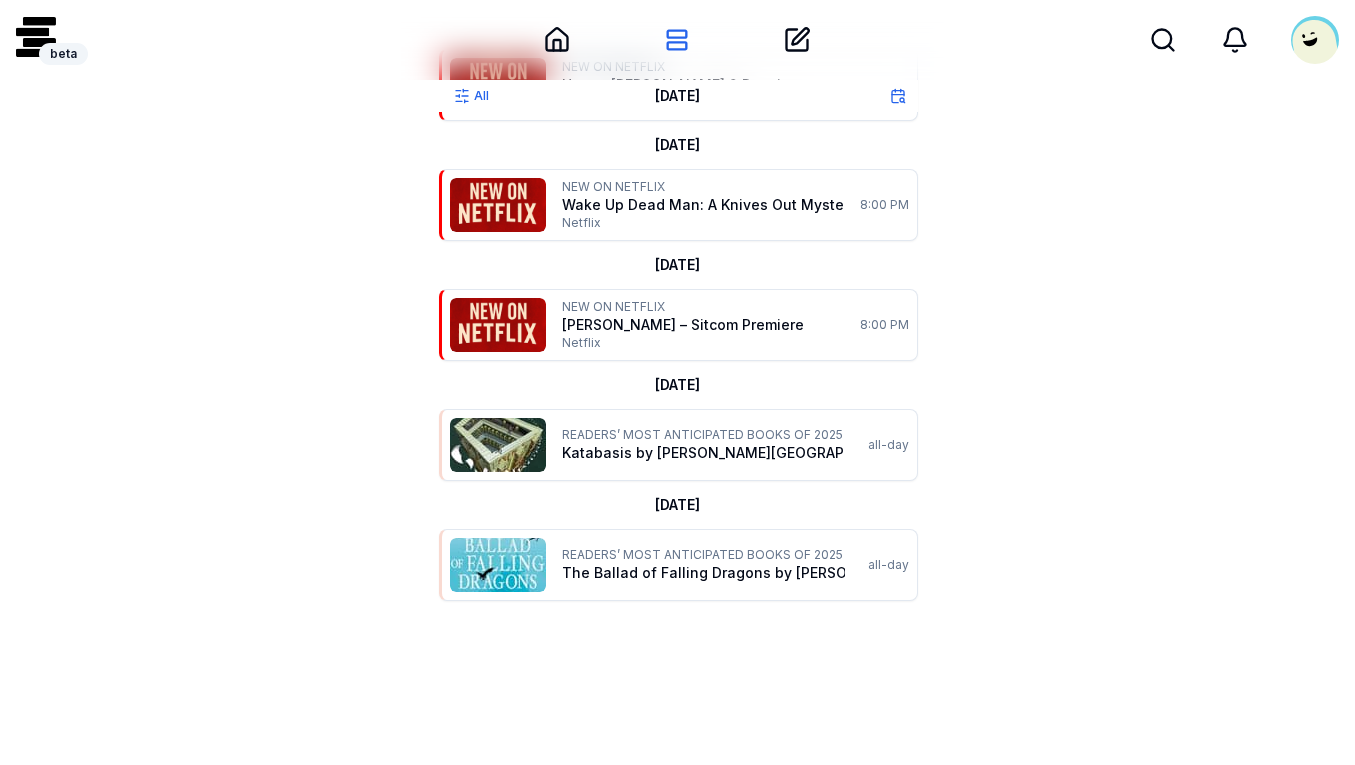 scroll, scrollTop: 148, scrollLeft: 0, axis: vertical 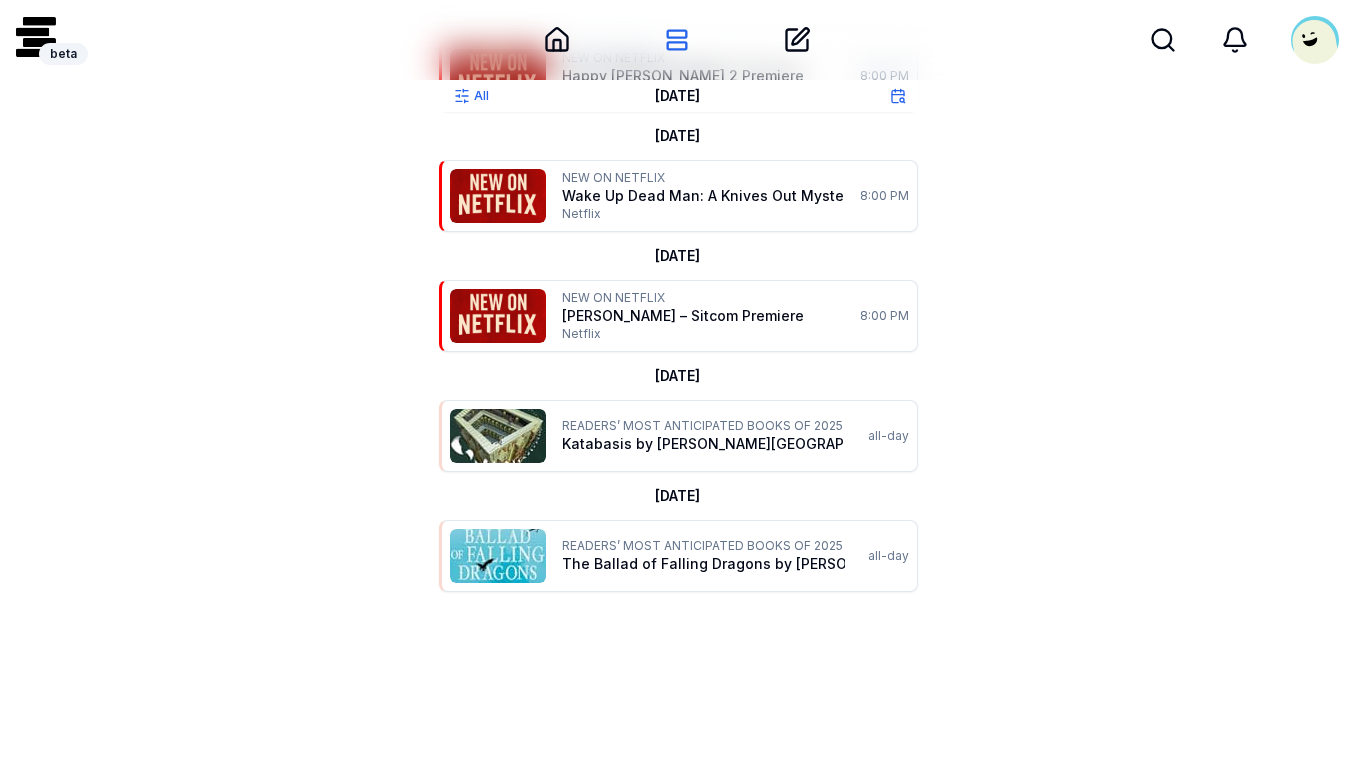 click at bounding box center (36, 37) 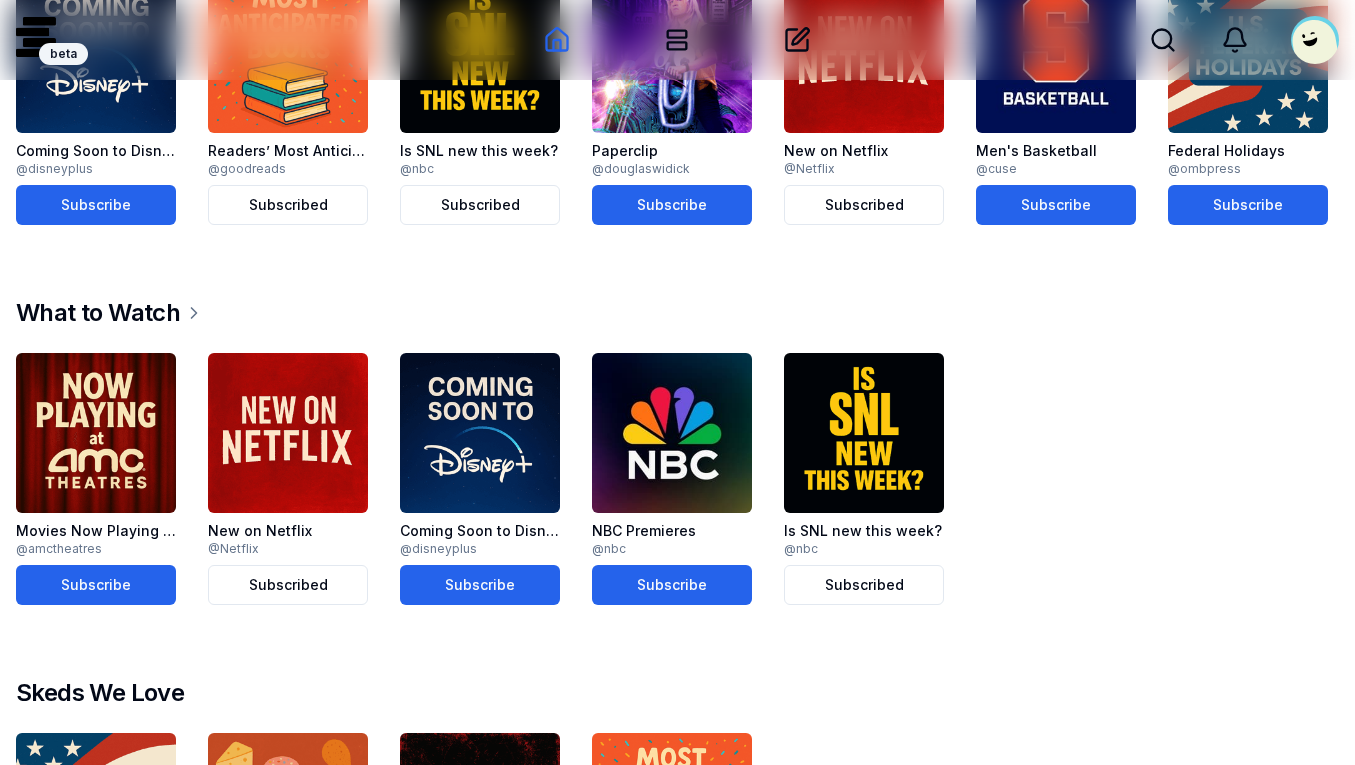 scroll, scrollTop: 993, scrollLeft: 0, axis: vertical 